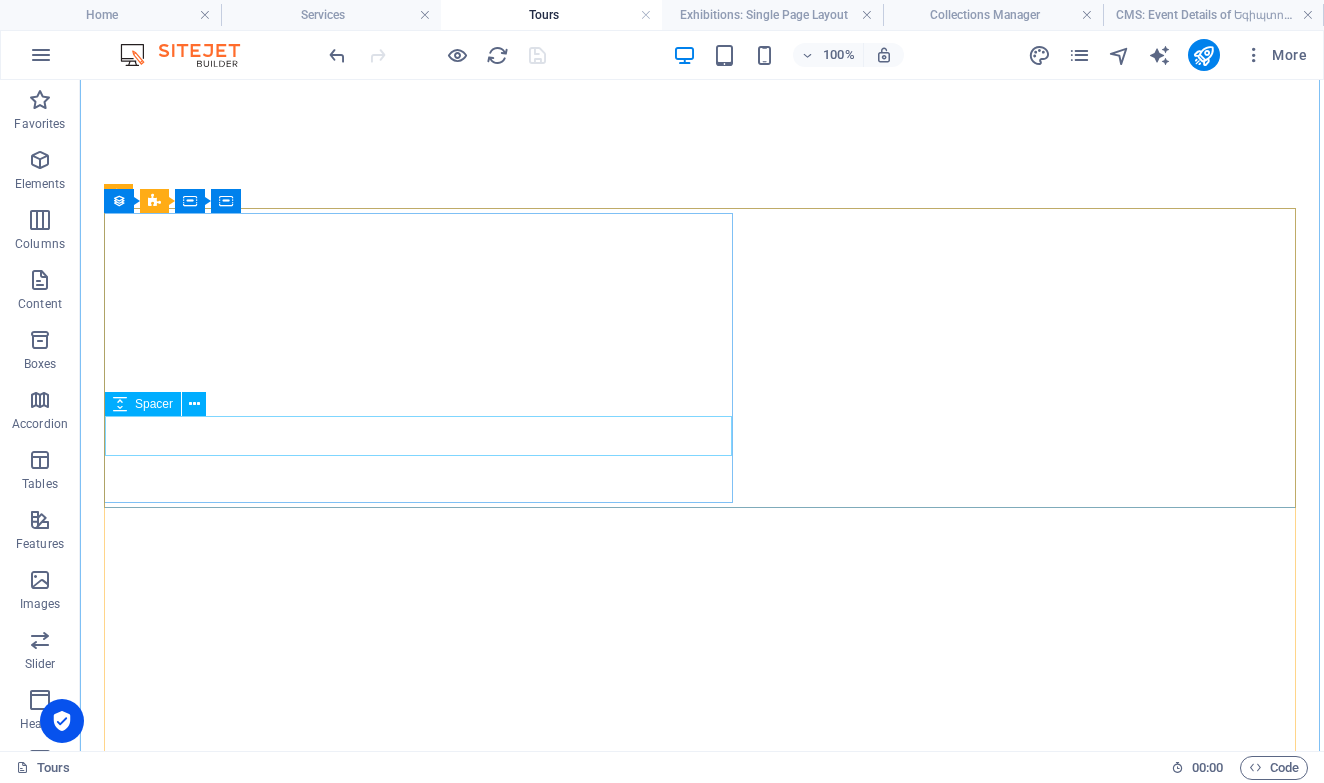 scroll, scrollTop: 0, scrollLeft: 0, axis: both 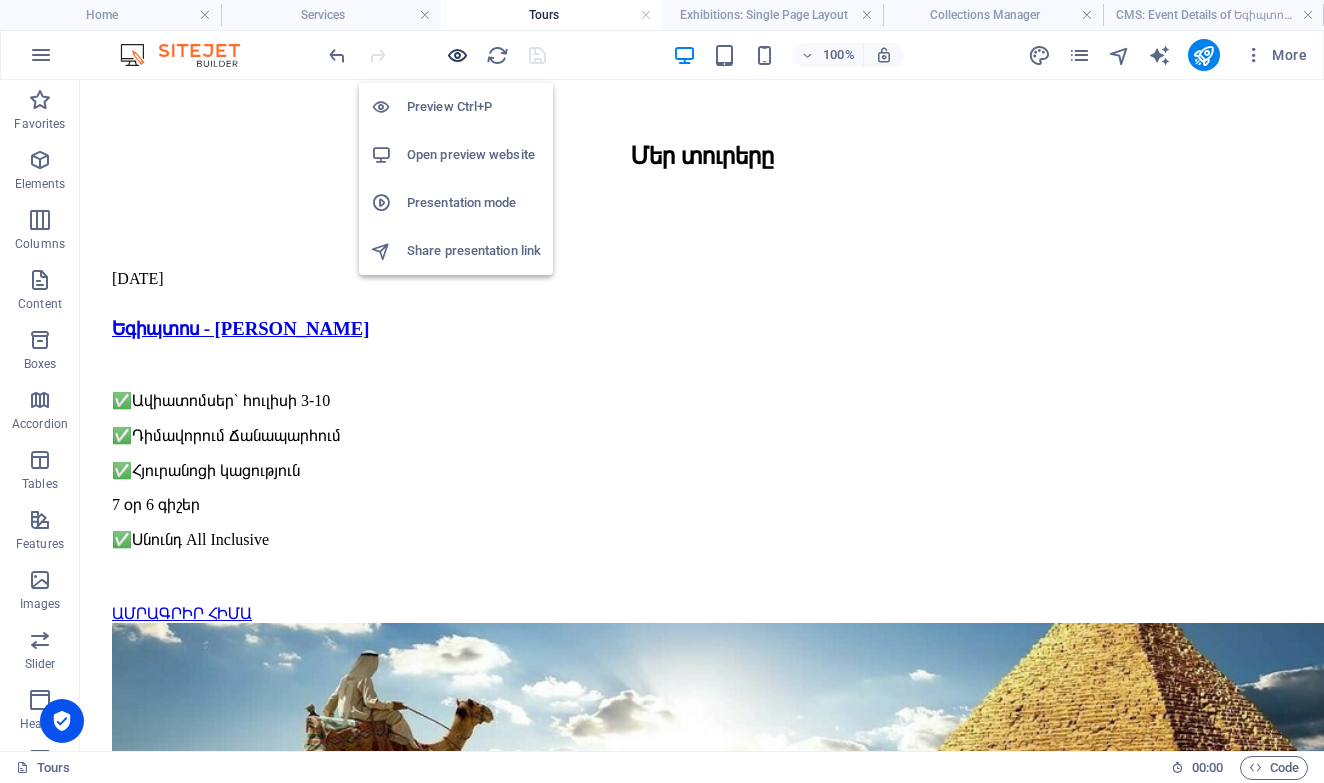 click at bounding box center [457, 55] 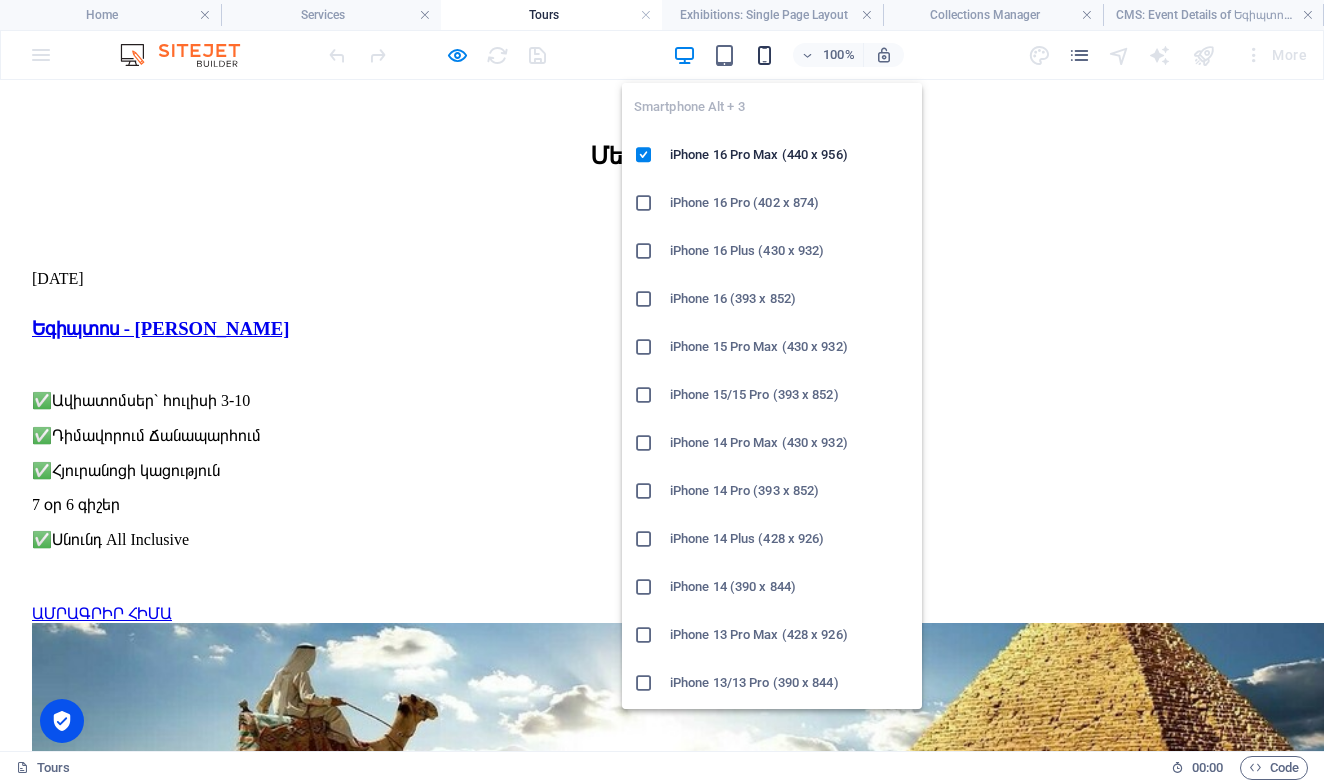 click at bounding box center (764, 55) 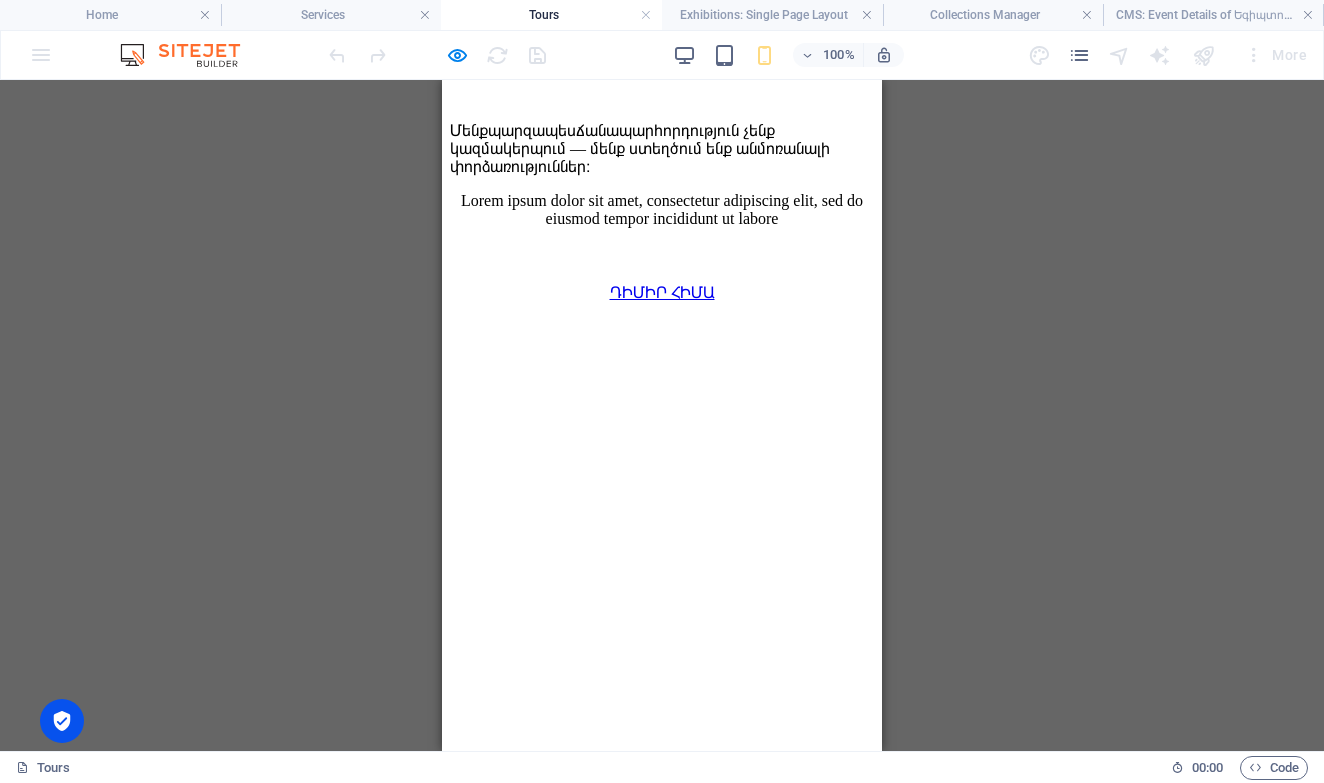 scroll, scrollTop: 799, scrollLeft: 0, axis: vertical 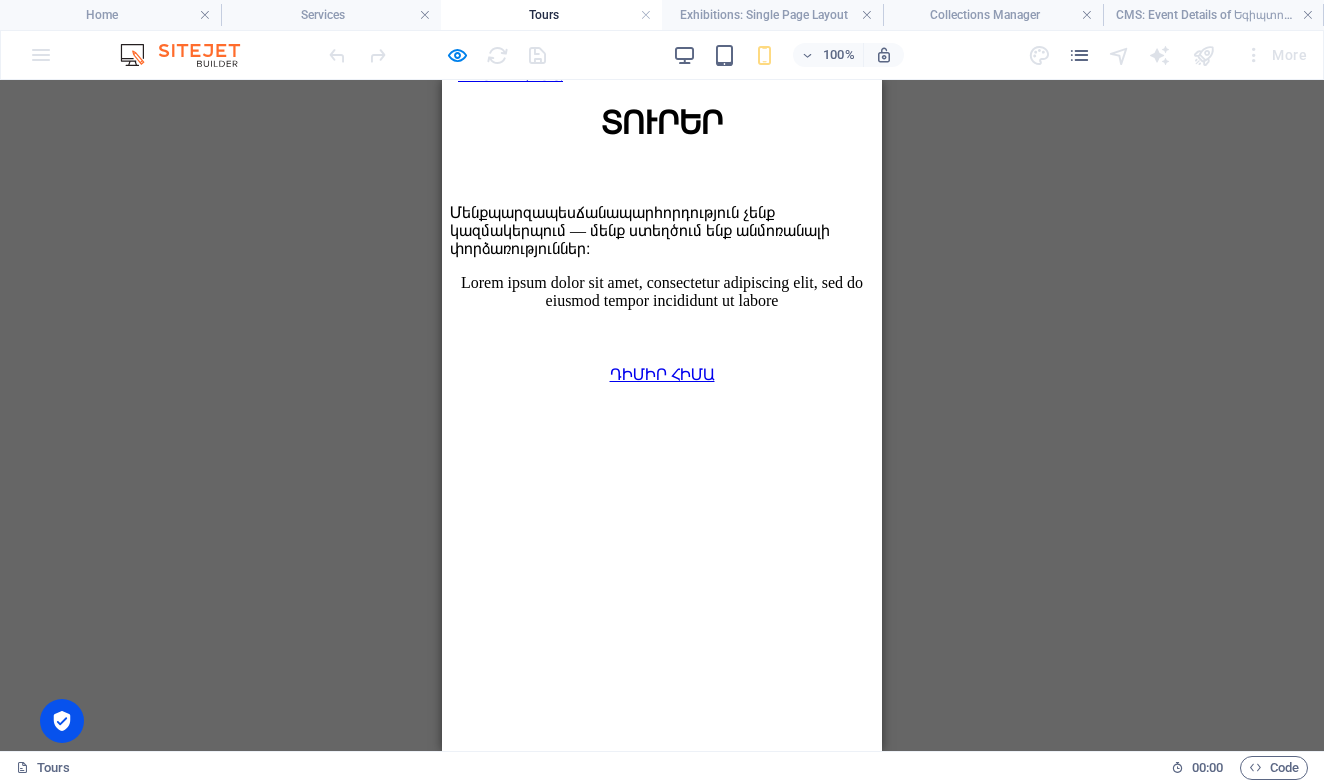 click on "Մեր մասին Ծառայություններ Տուրեր Կապ [PERSON_NAME]" at bounding box center [662, -25] 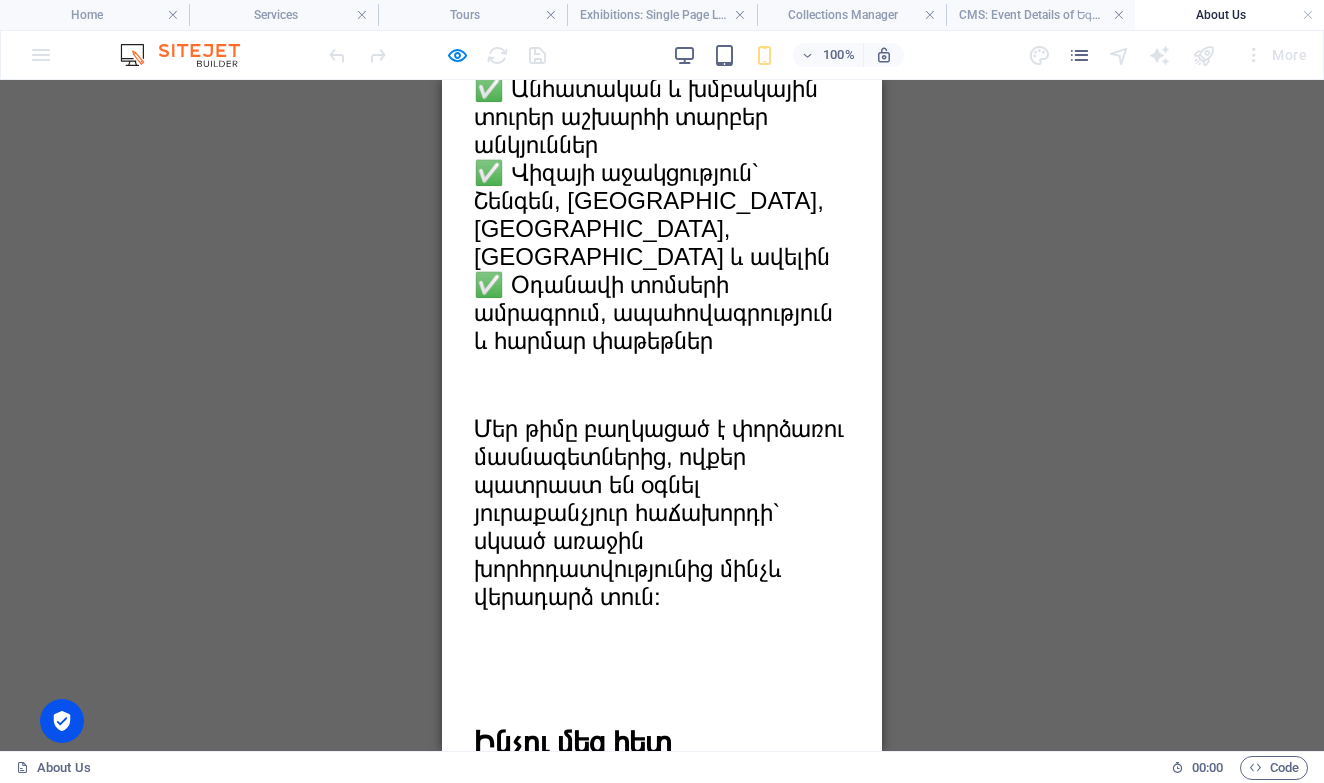 scroll, scrollTop: 1451, scrollLeft: 0, axis: vertical 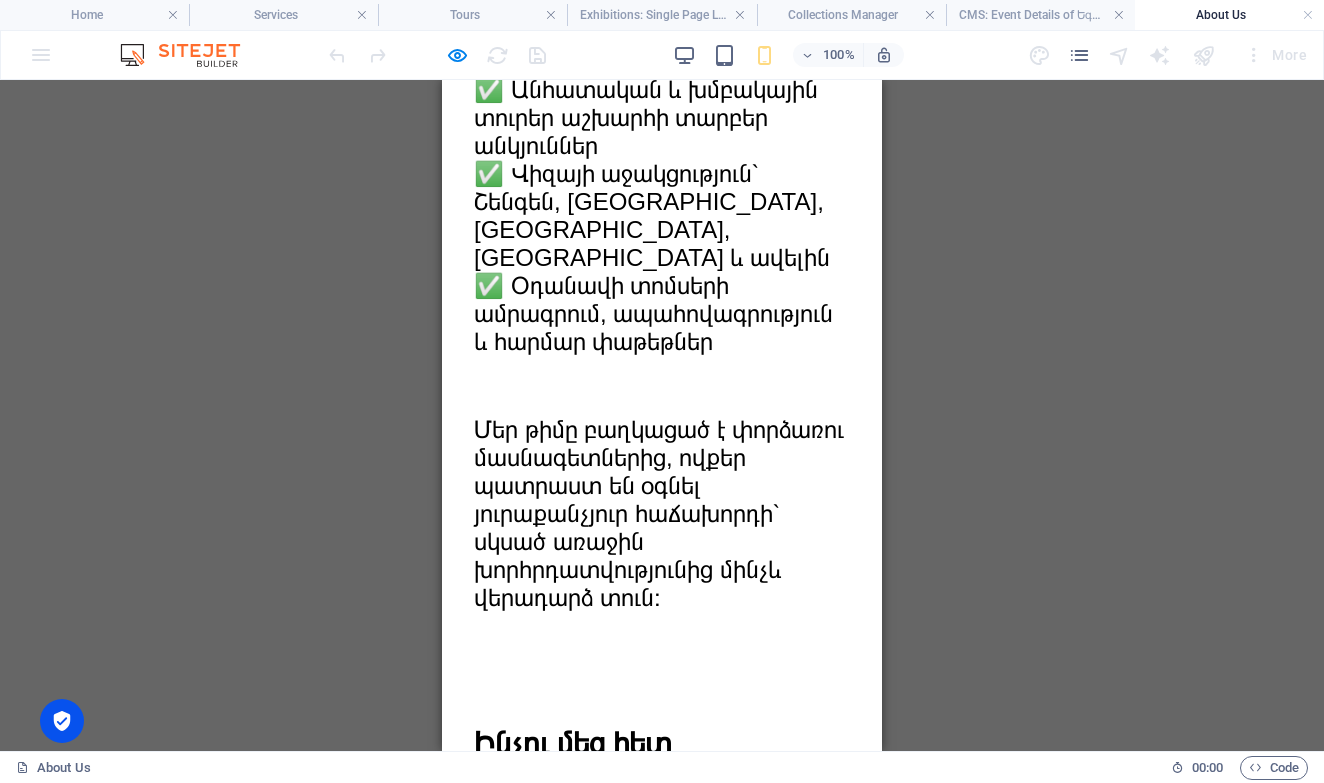 click at bounding box center (662, -738) 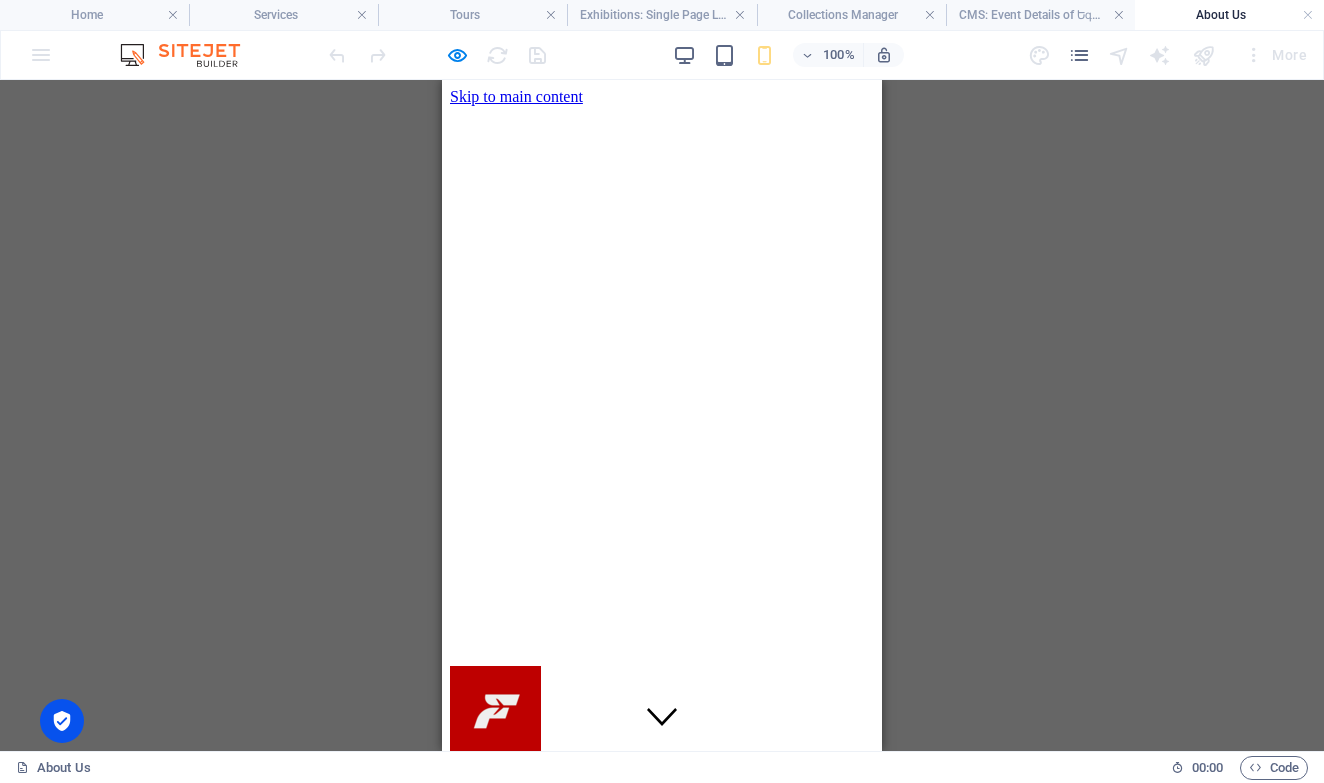 scroll, scrollTop: 0, scrollLeft: 0, axis: both 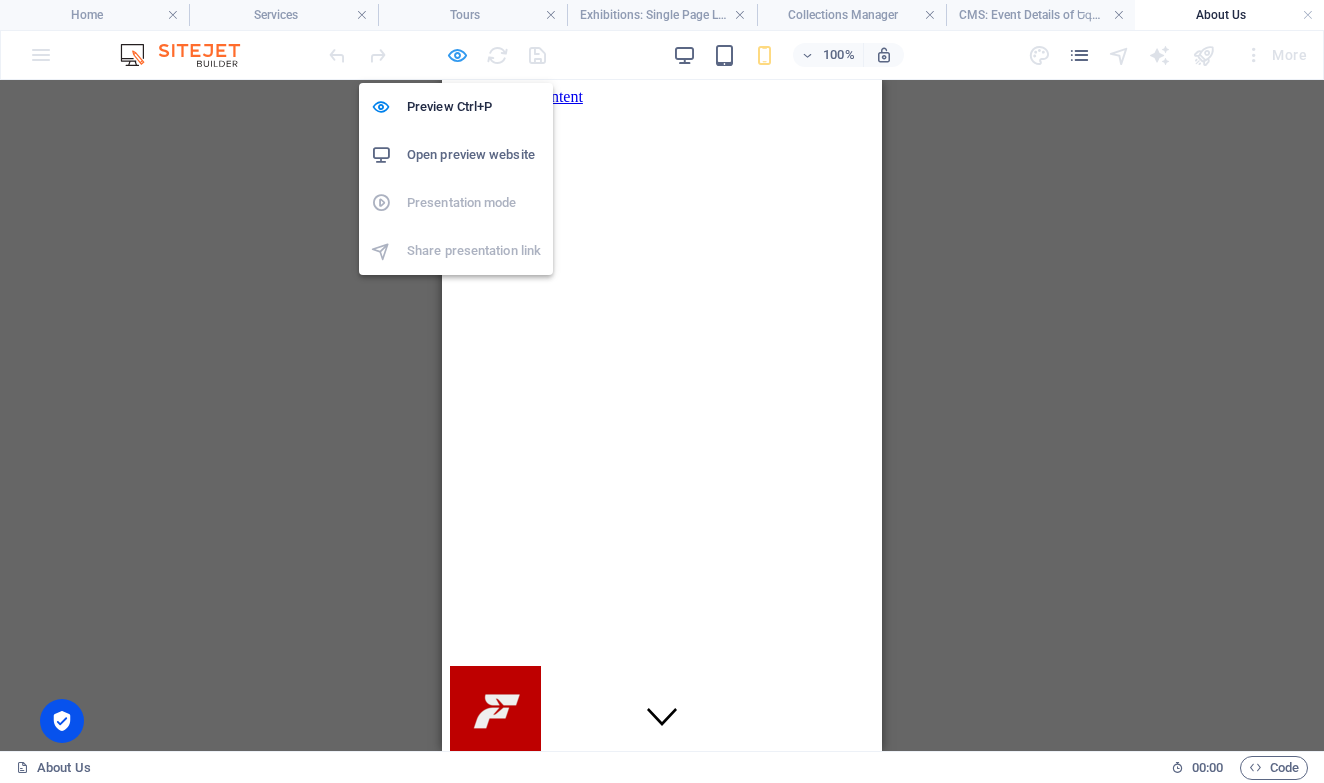 click at bounding box center (457, 55) 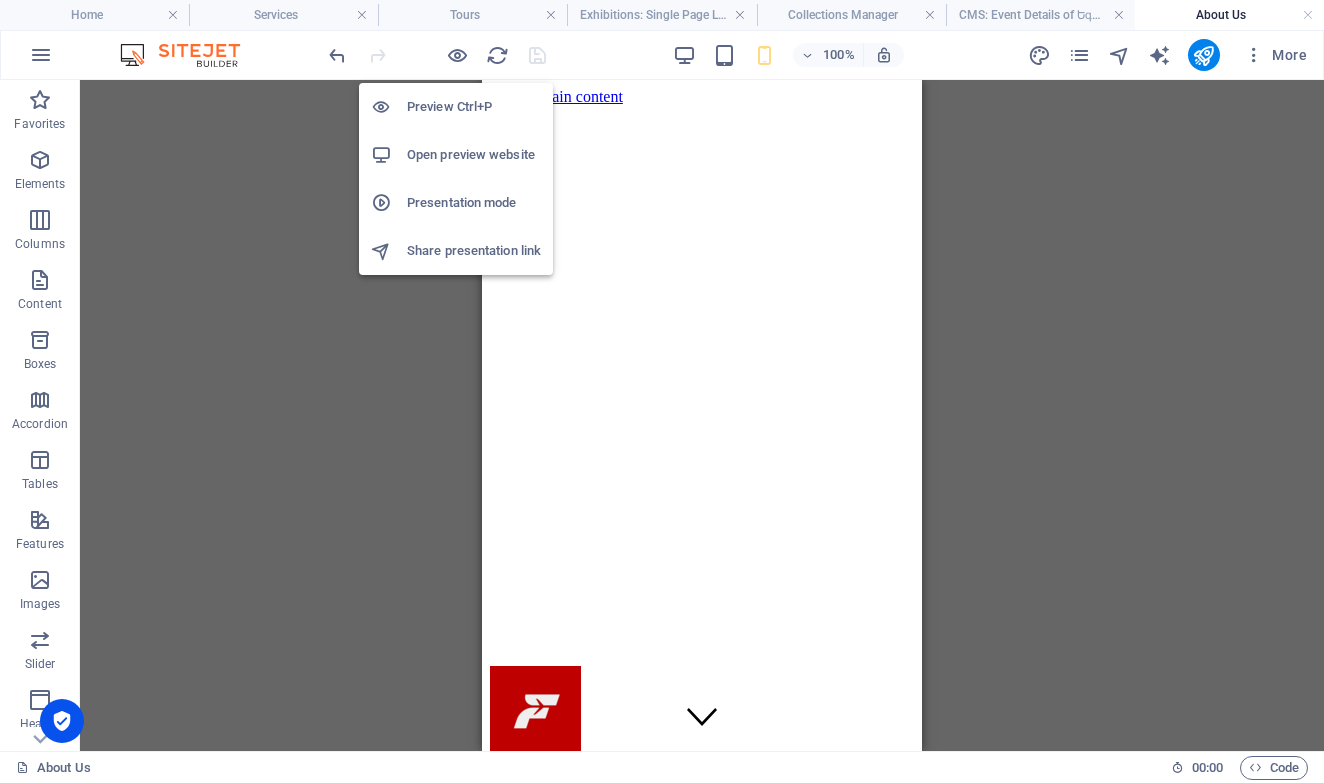 click on "Preview Ctrl+P" at bounding box center [456, 107] 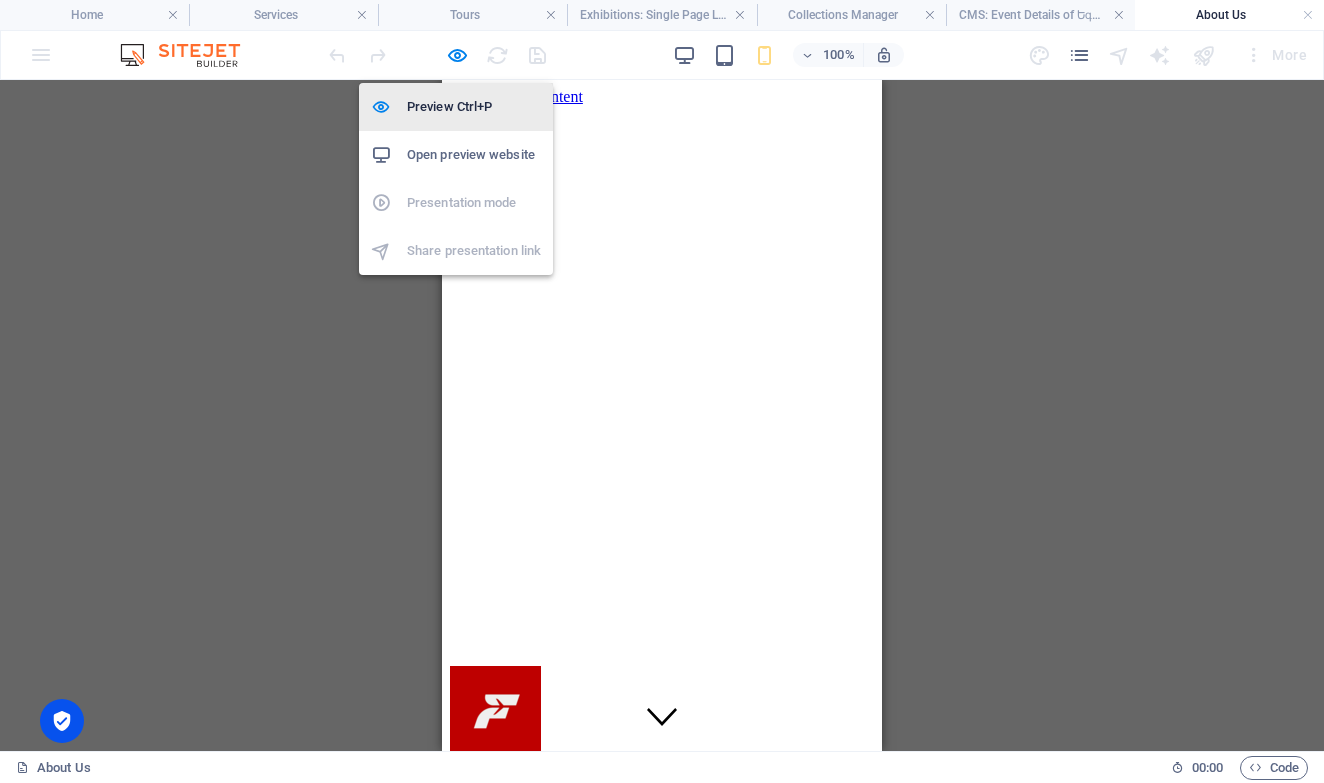 click on "Preview Ctrl+P" at bounding box center (474, 107) 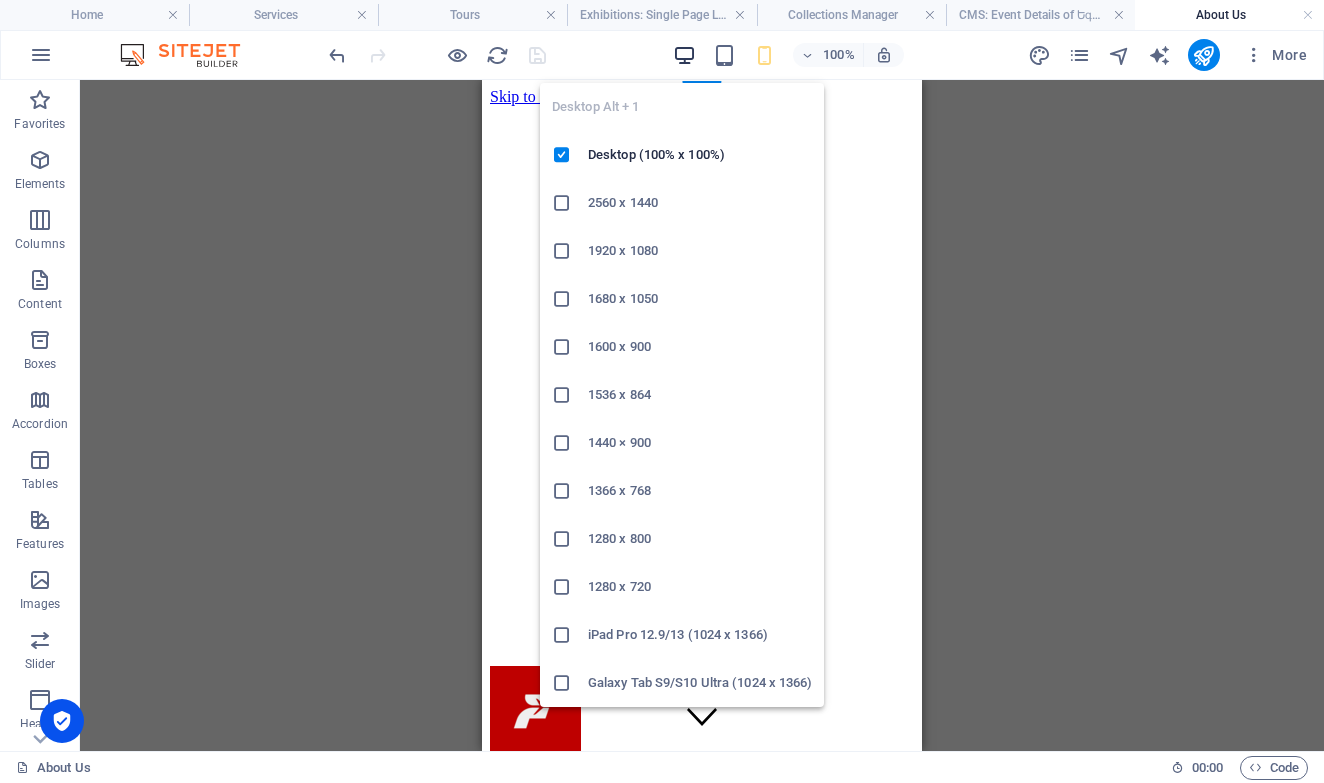 click at bounding box center [684, 55] 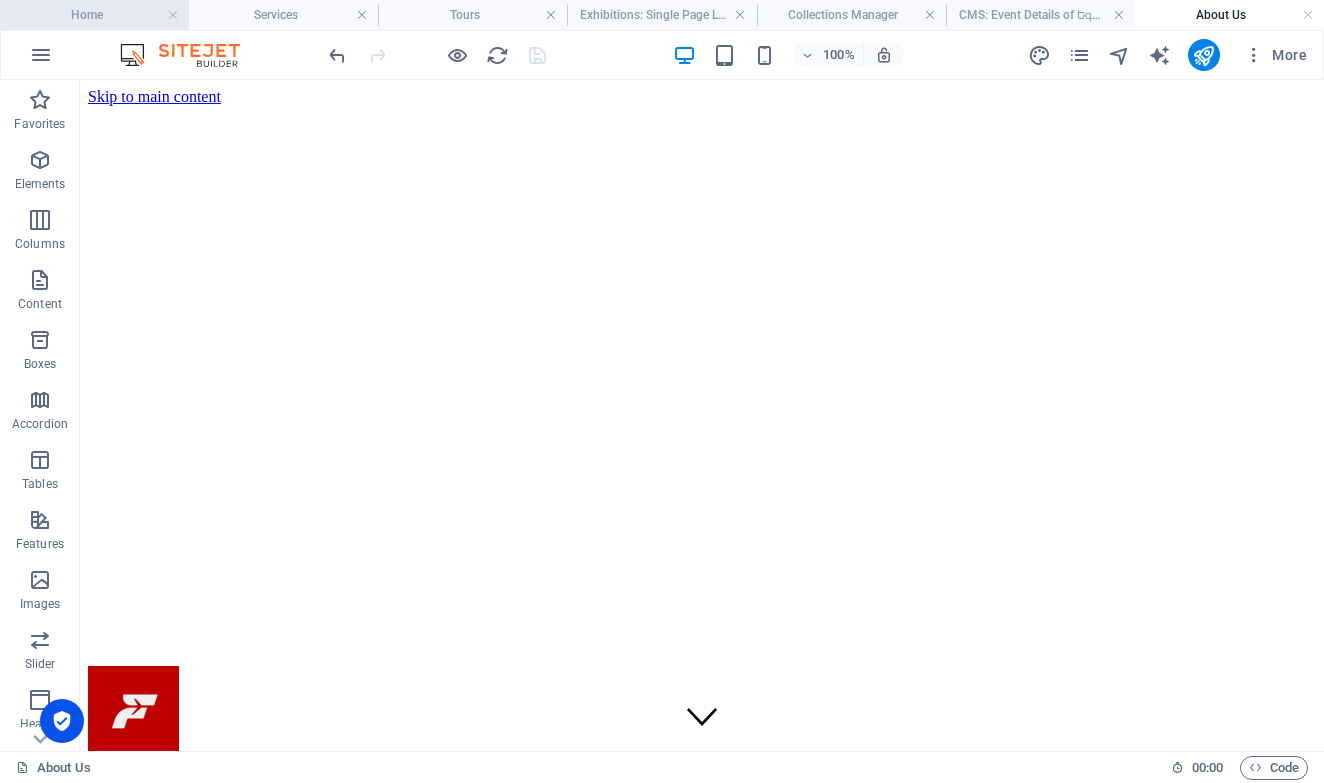 click on "Home" at bounding box center [94, 15] 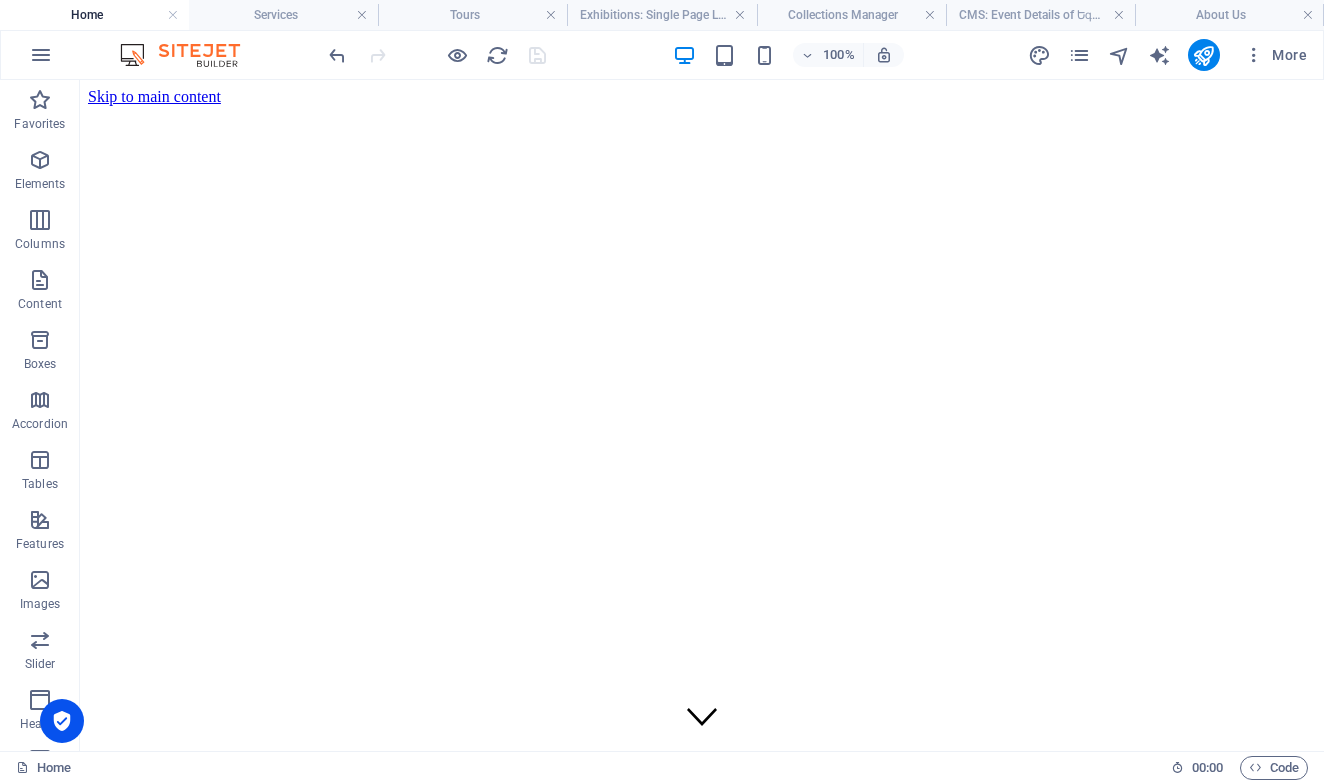click at bounding box center [437, 55] 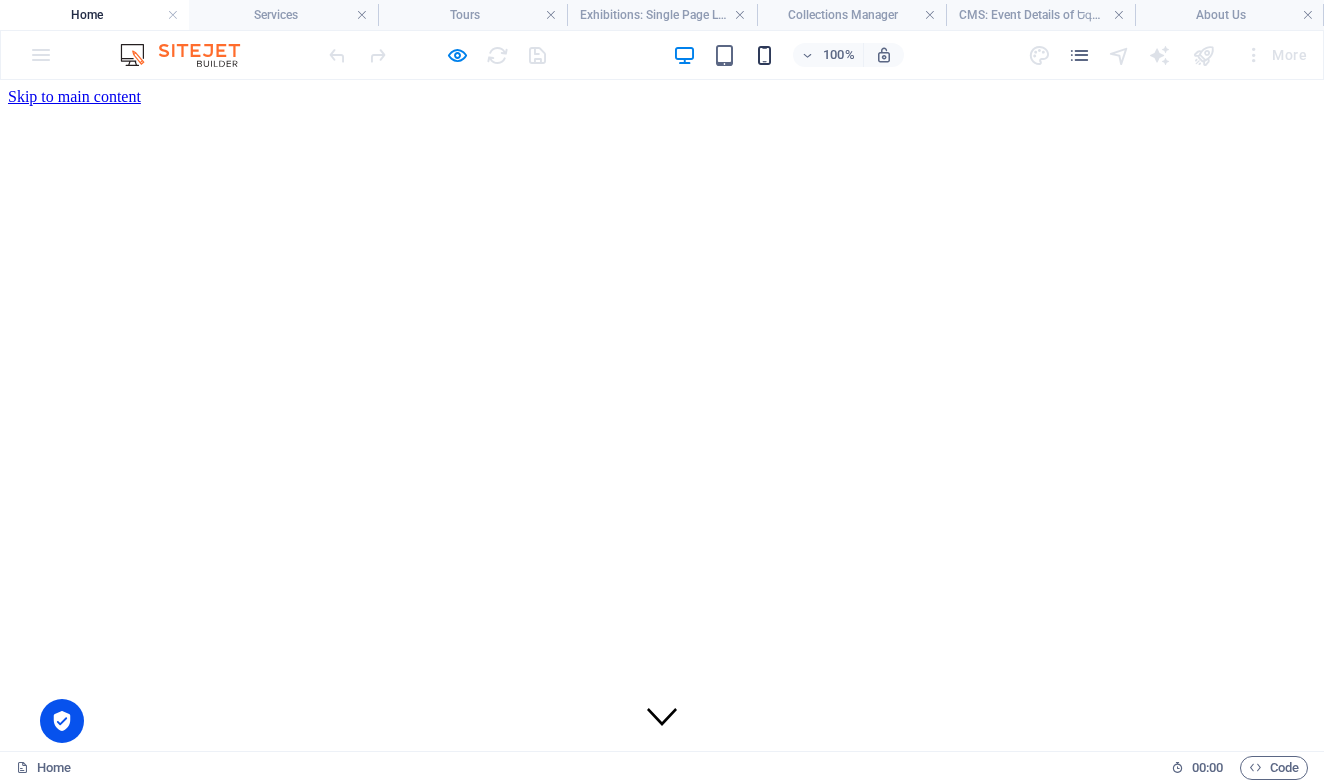 click at bounding box center (764, 55) 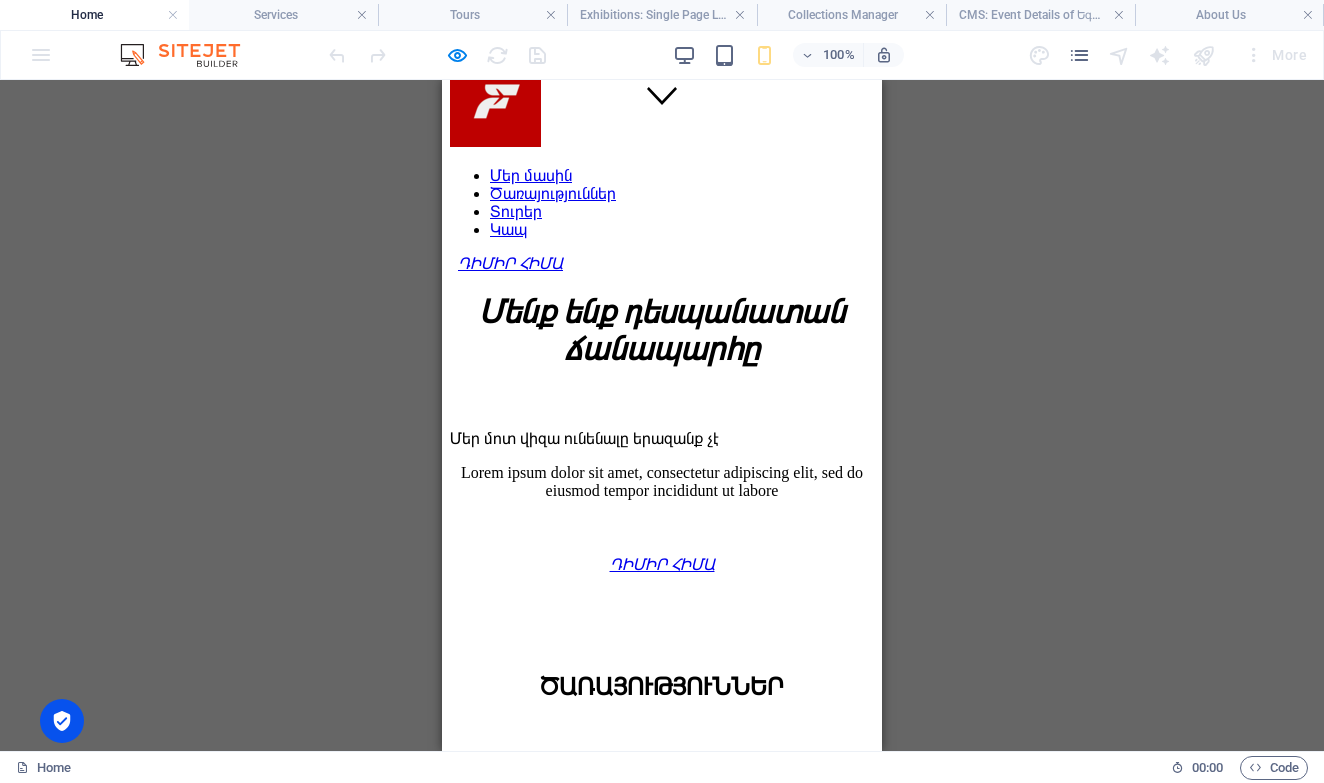 scroll, scrollTop: 622, scrollLeft: 0, axis: vertical 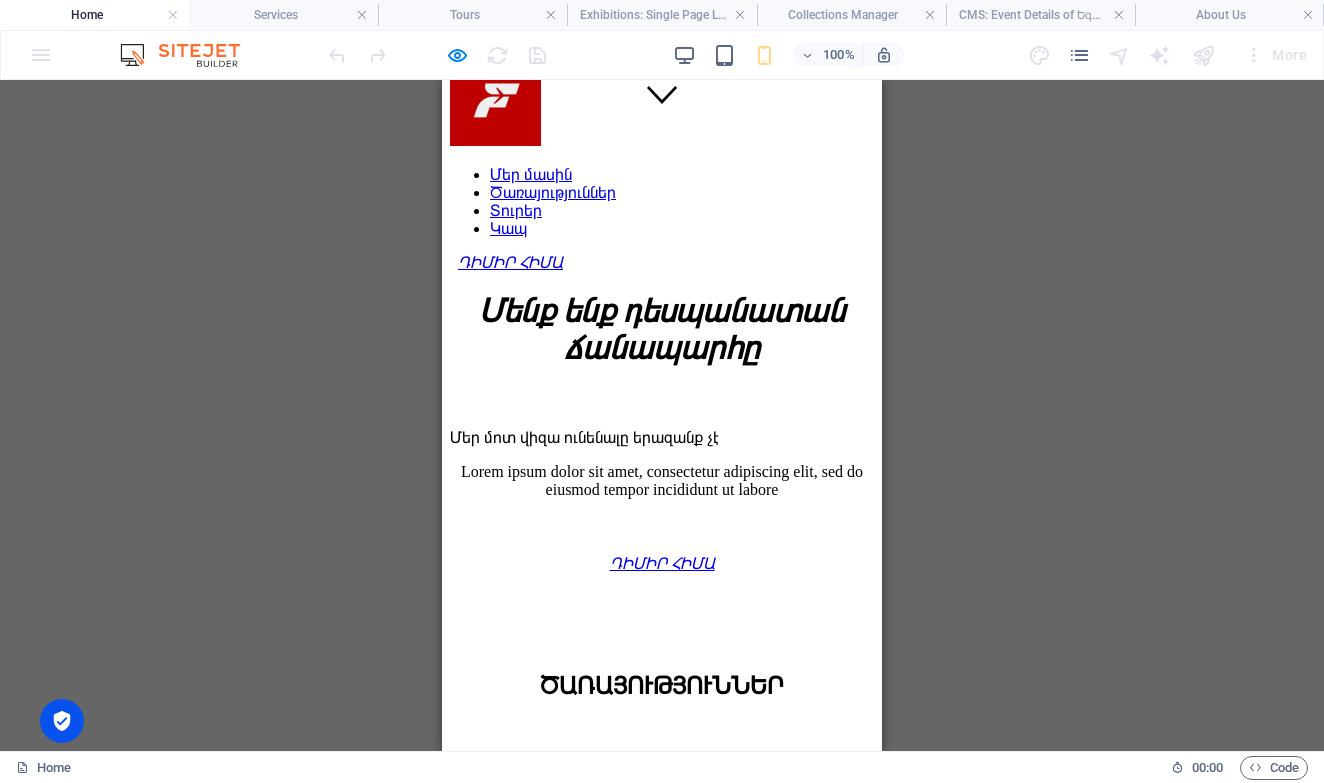 click at bounding box center (724, 1050) 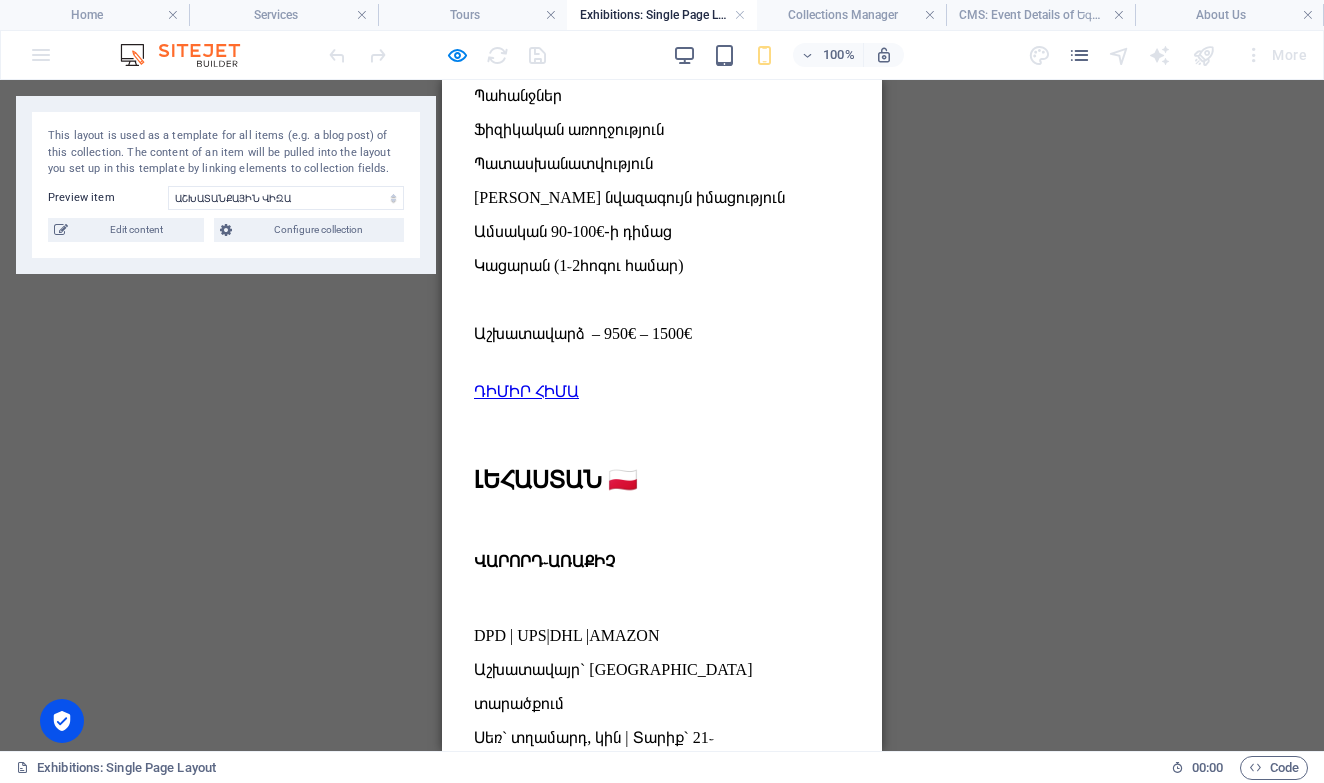 scroll, scrollTop: 1574, scrollLeft: 0, axis: vertical 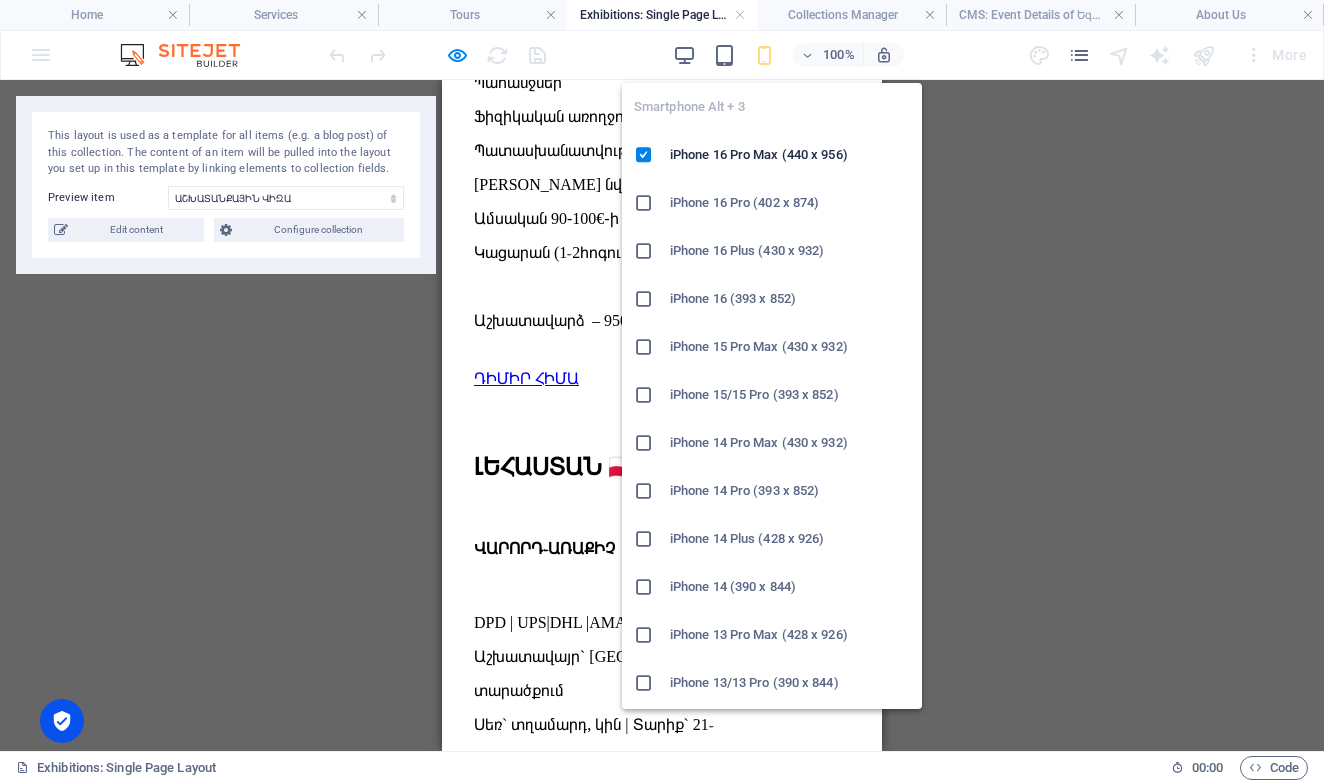 click at bounding box center (764, 55) 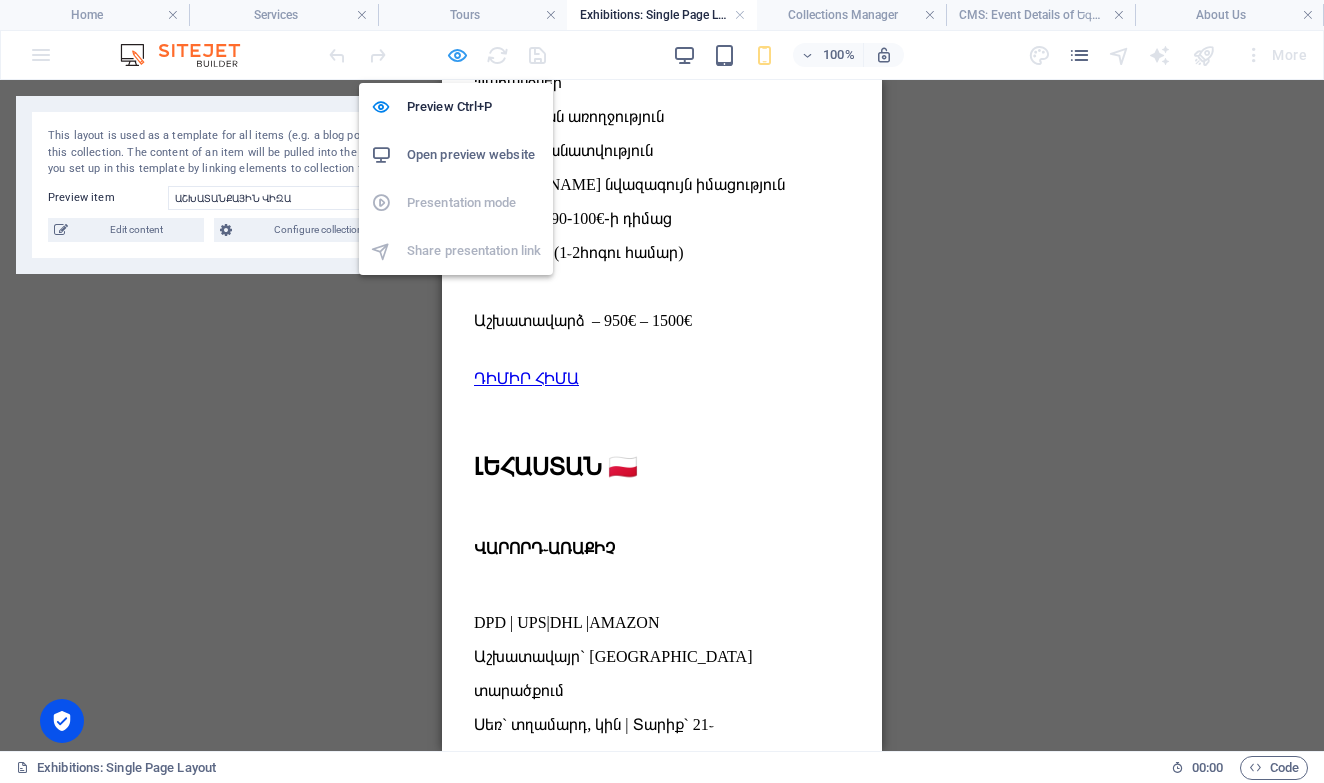click at bounding box center [457, 55] 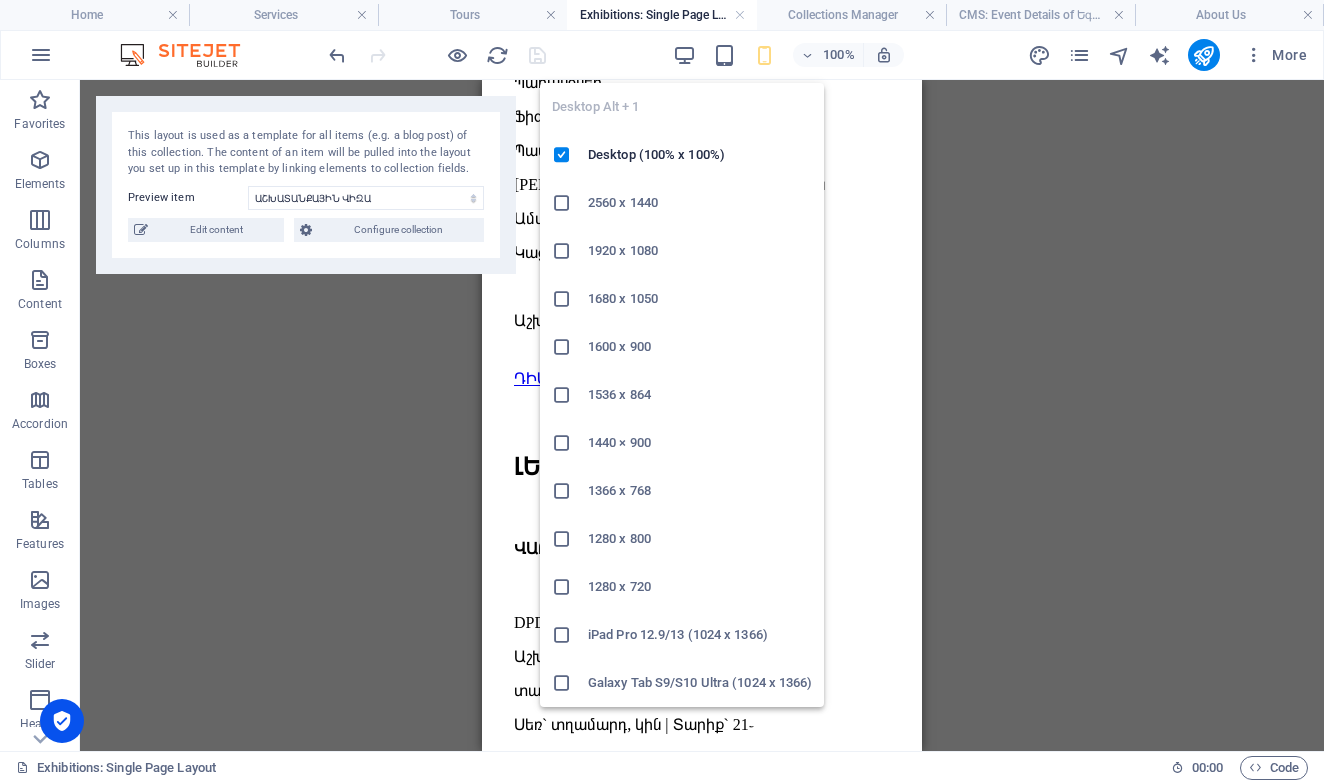 click at bounding box center (684, 55) 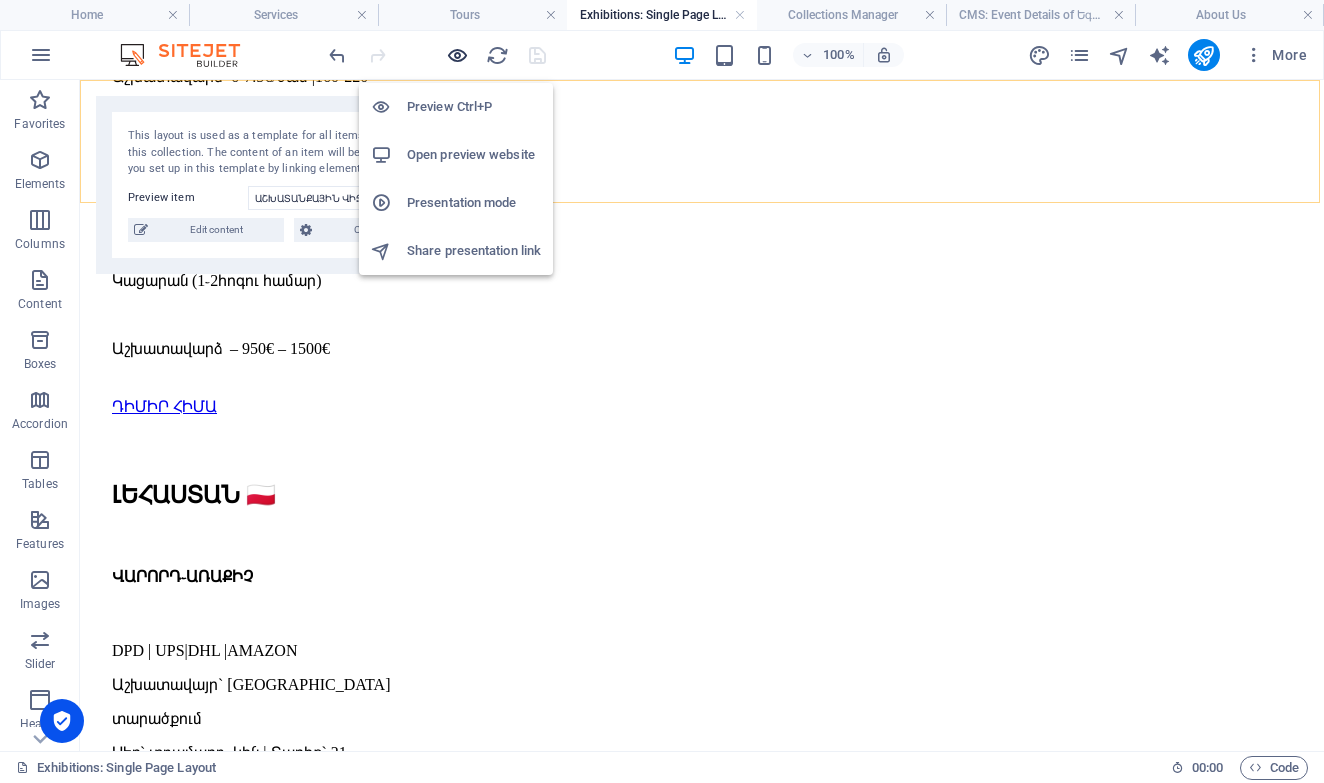 click at bounding box center (457, 55) 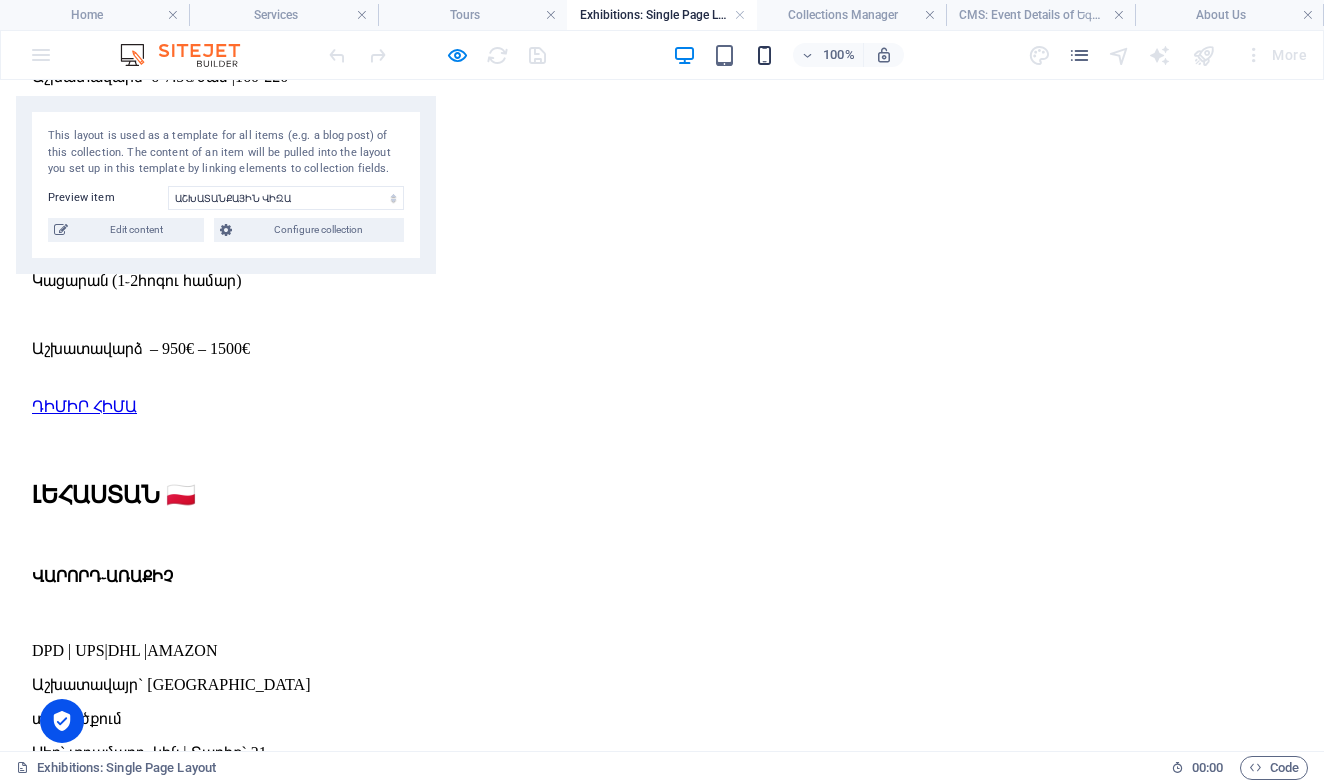 click at bounding box center (764, 55) 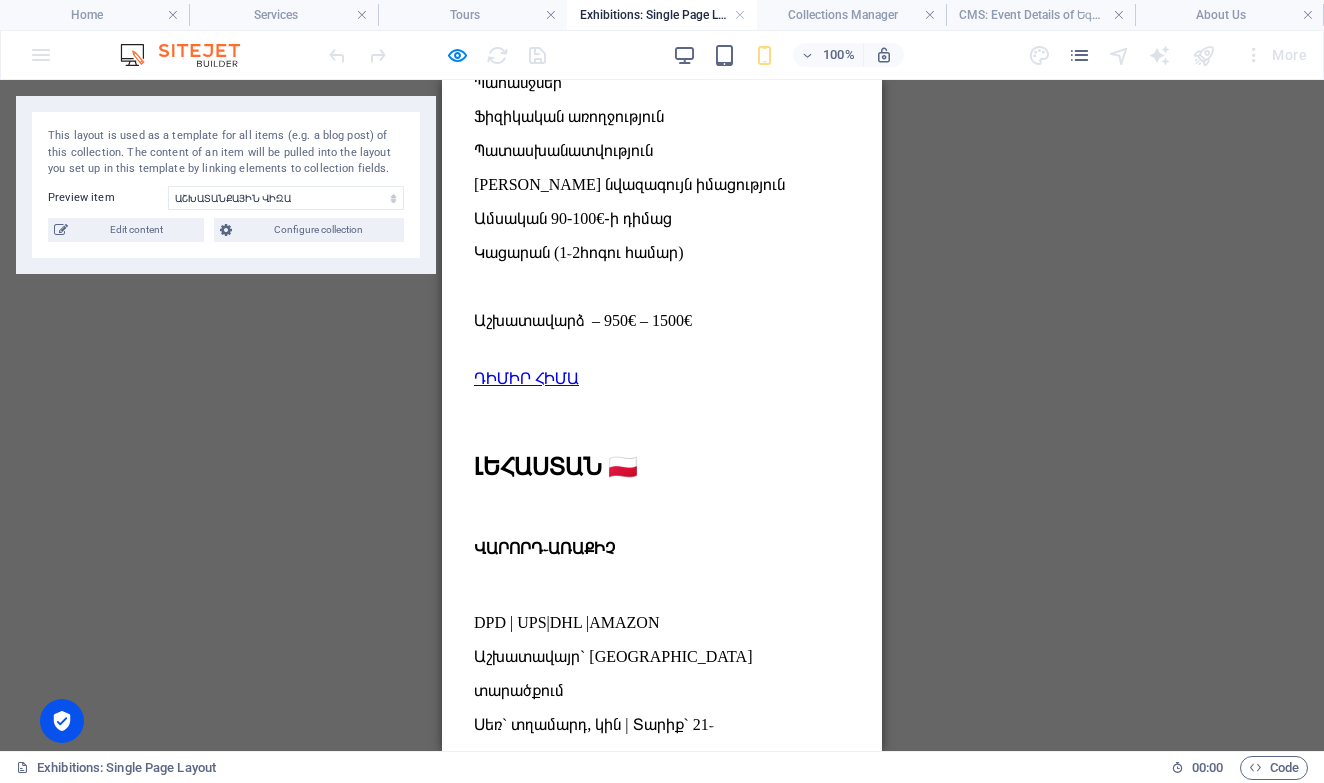 click at bounding box center (662, -1373) 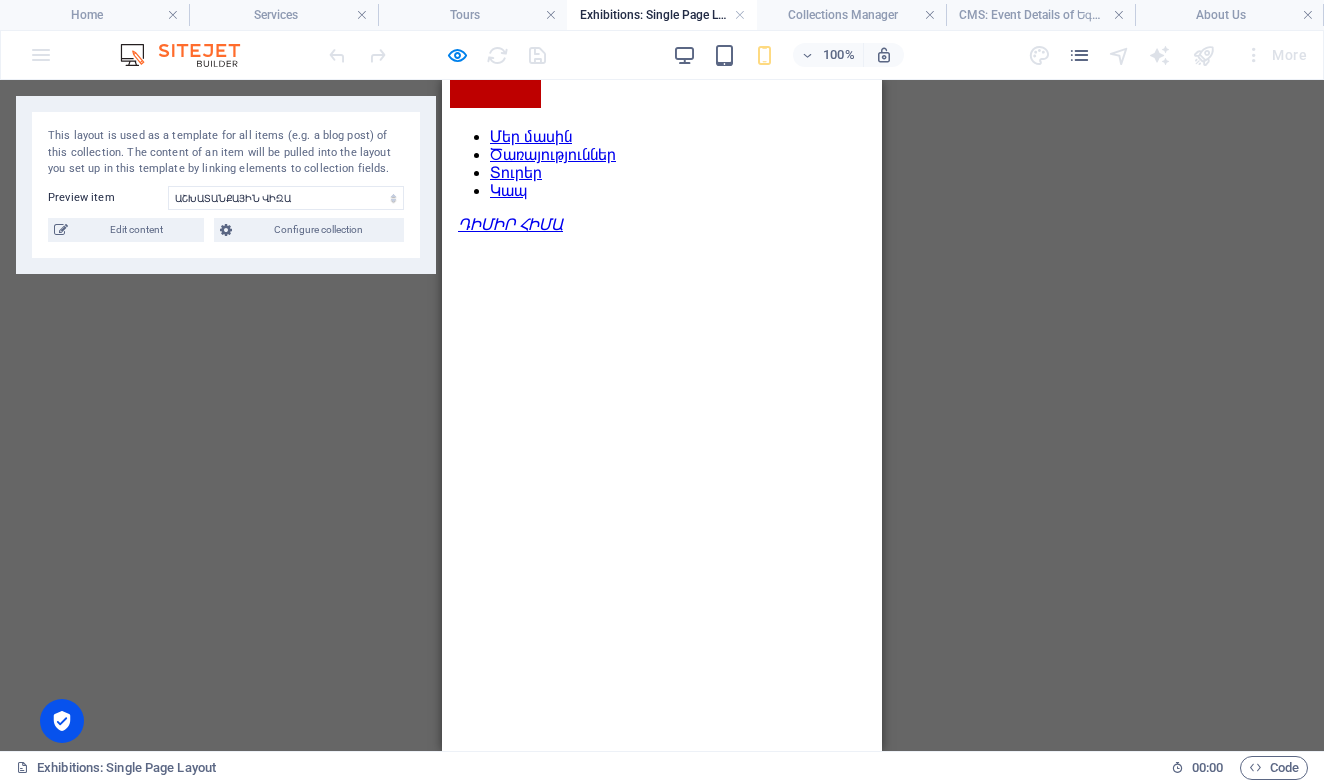 scroll, scrollTop: 40, scrollLeft: 0, axis: vertical 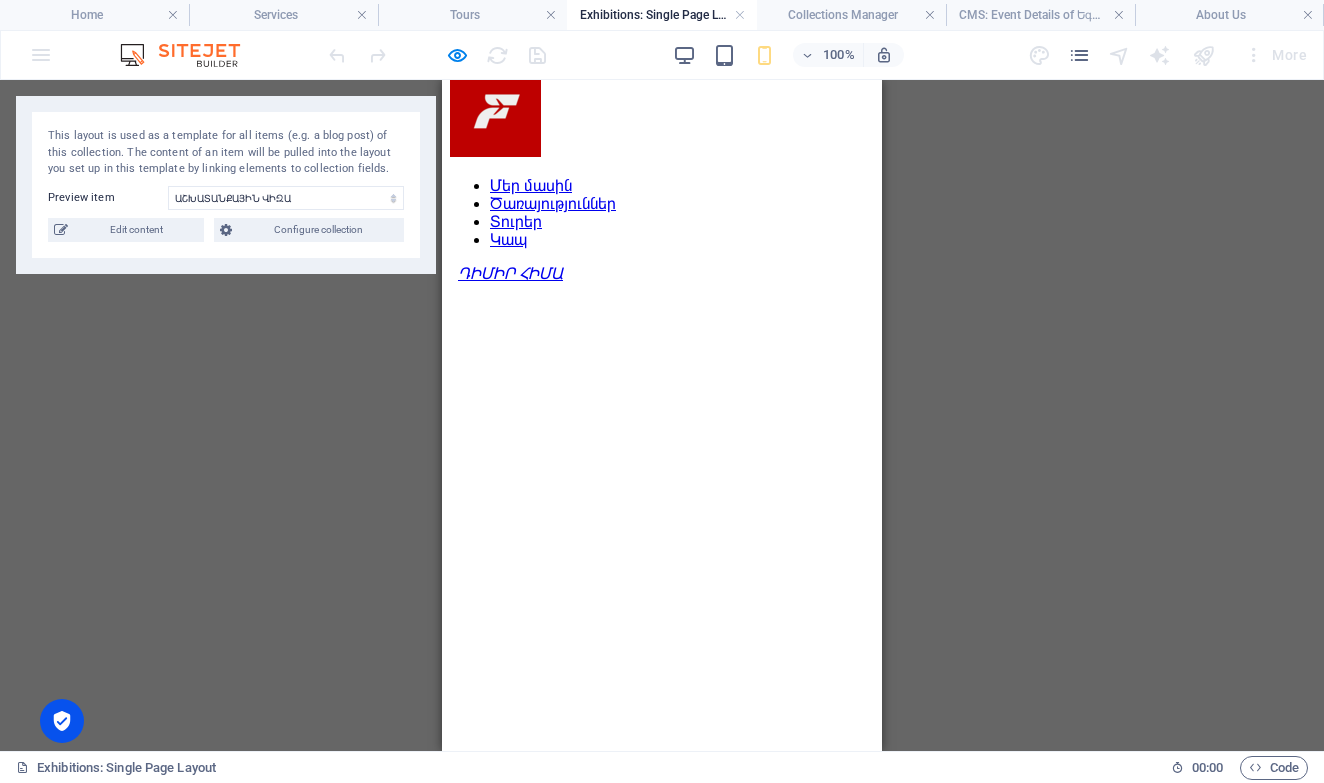 drag, startPoint x: 533, startPoint y: 123, endPoint x: 578, endPoint y: 132, distance: 45.891174 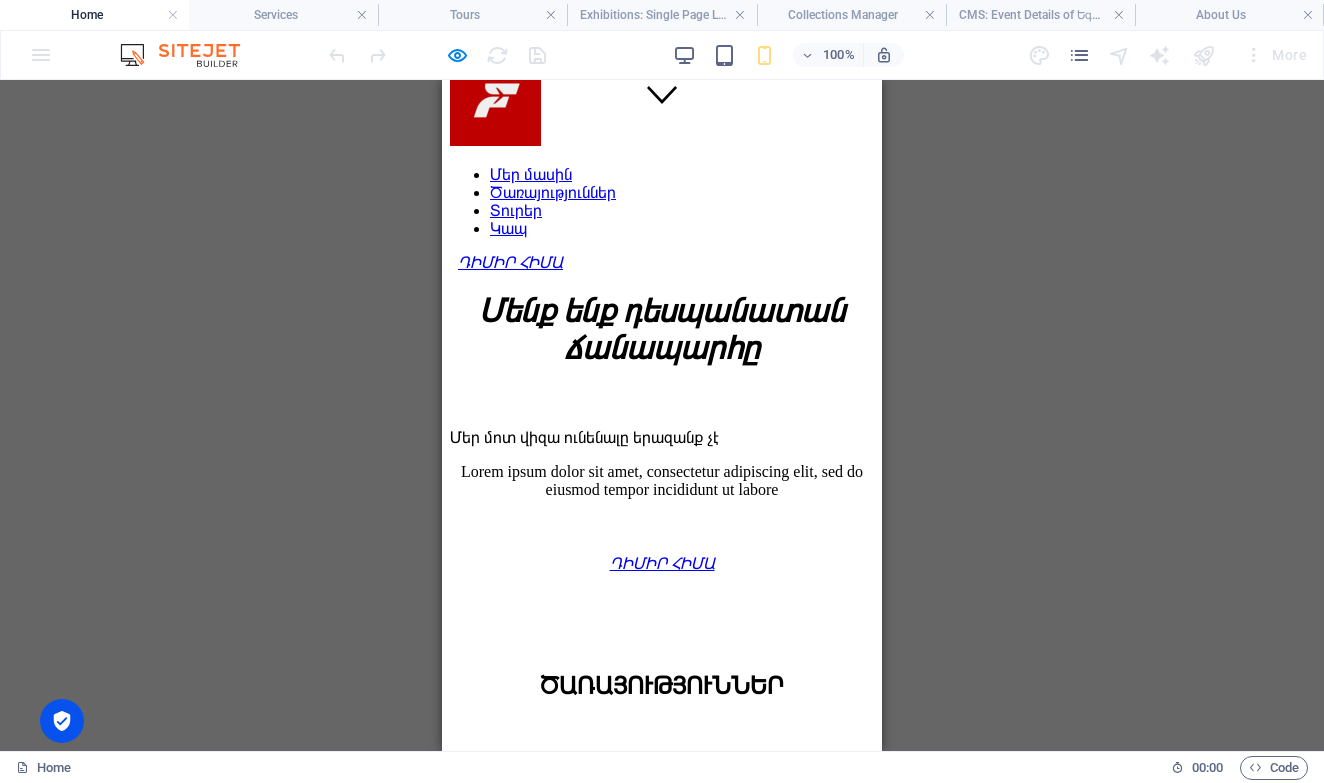 click at bounding box center (662, 150) 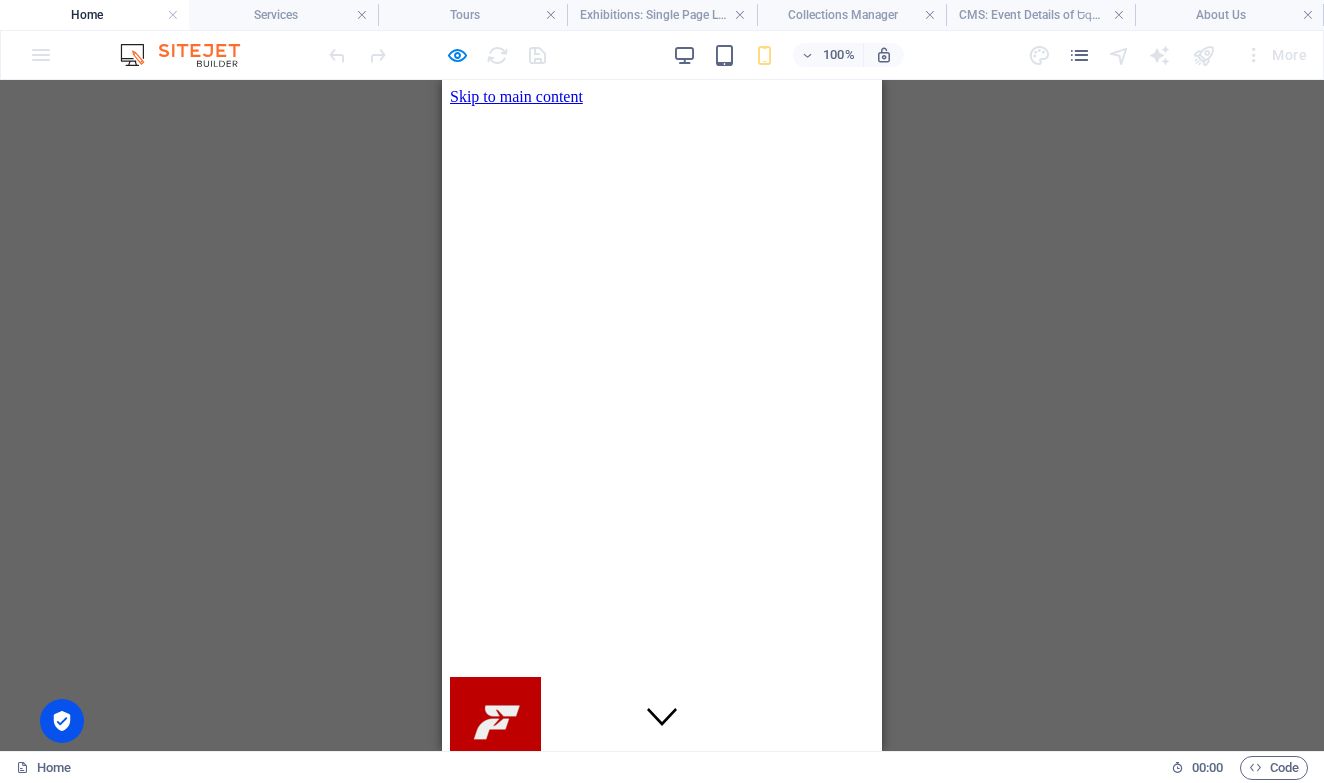 scroll, scrollTop: 0, scrollLeft: 0, axis: both 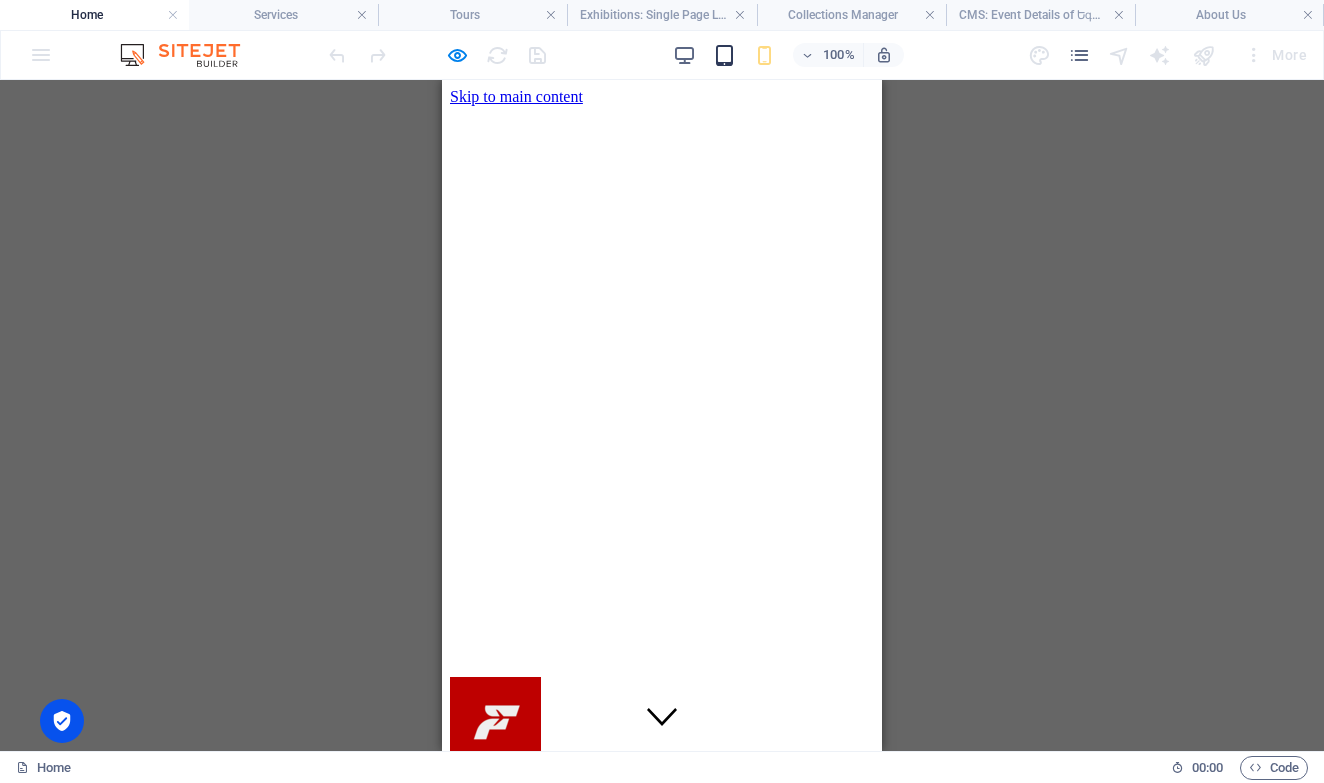 click at bounding box center [724, 55] 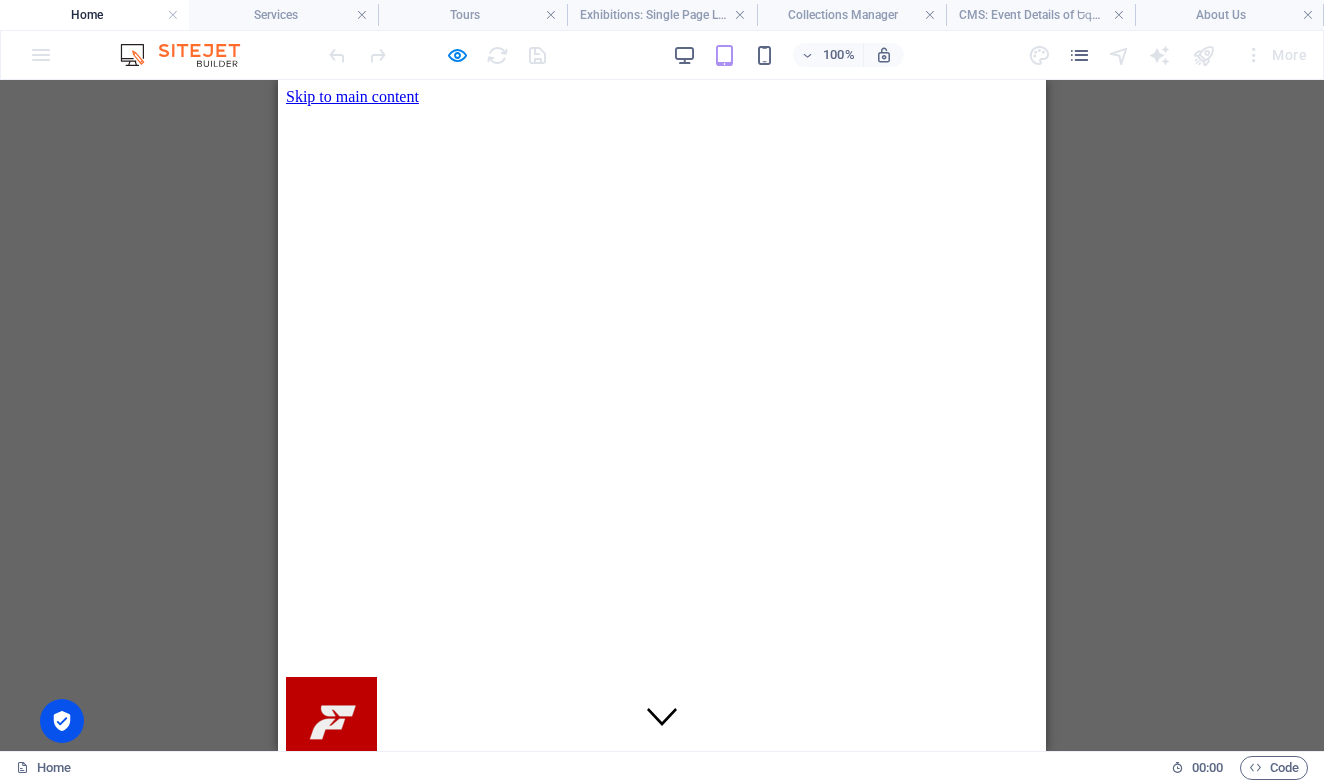 click at bounding box center (662, 772) 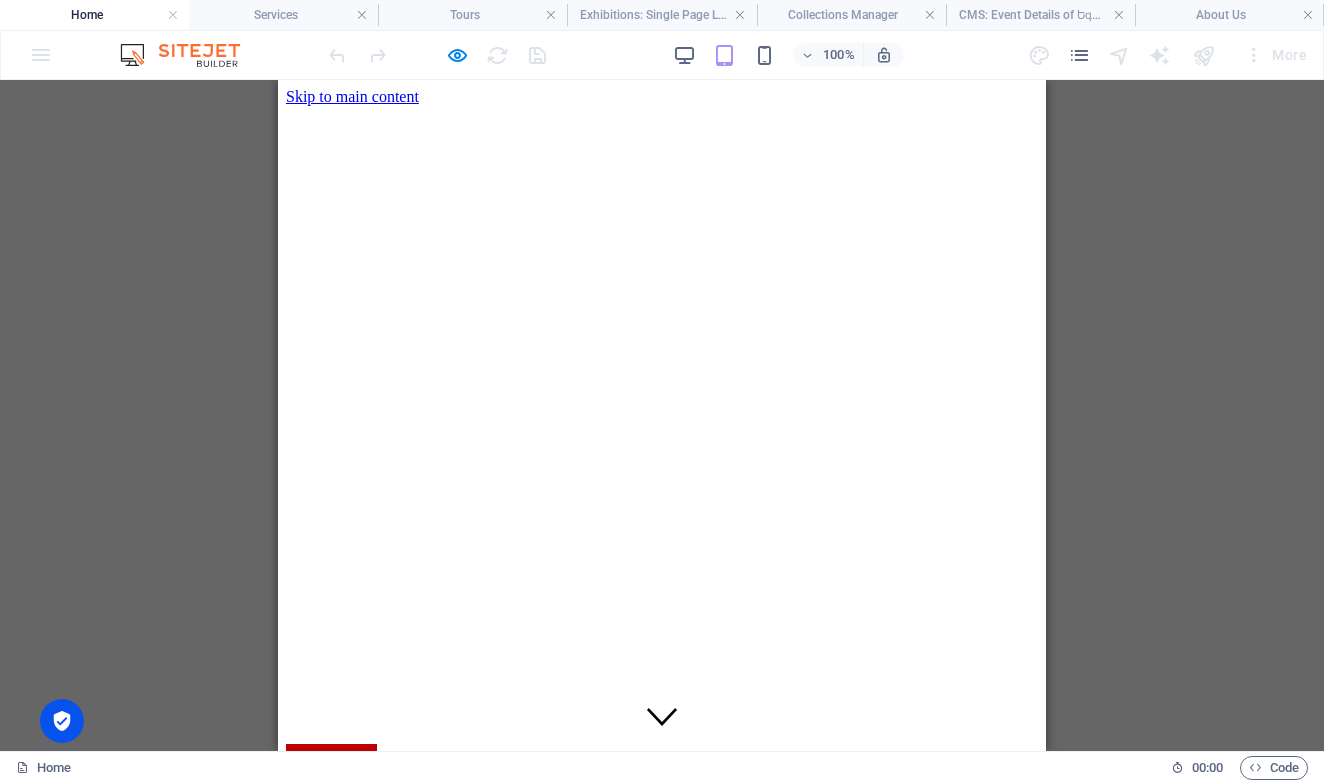 scroll, scrollTop: 0, scrollLeft: 0, axis: both 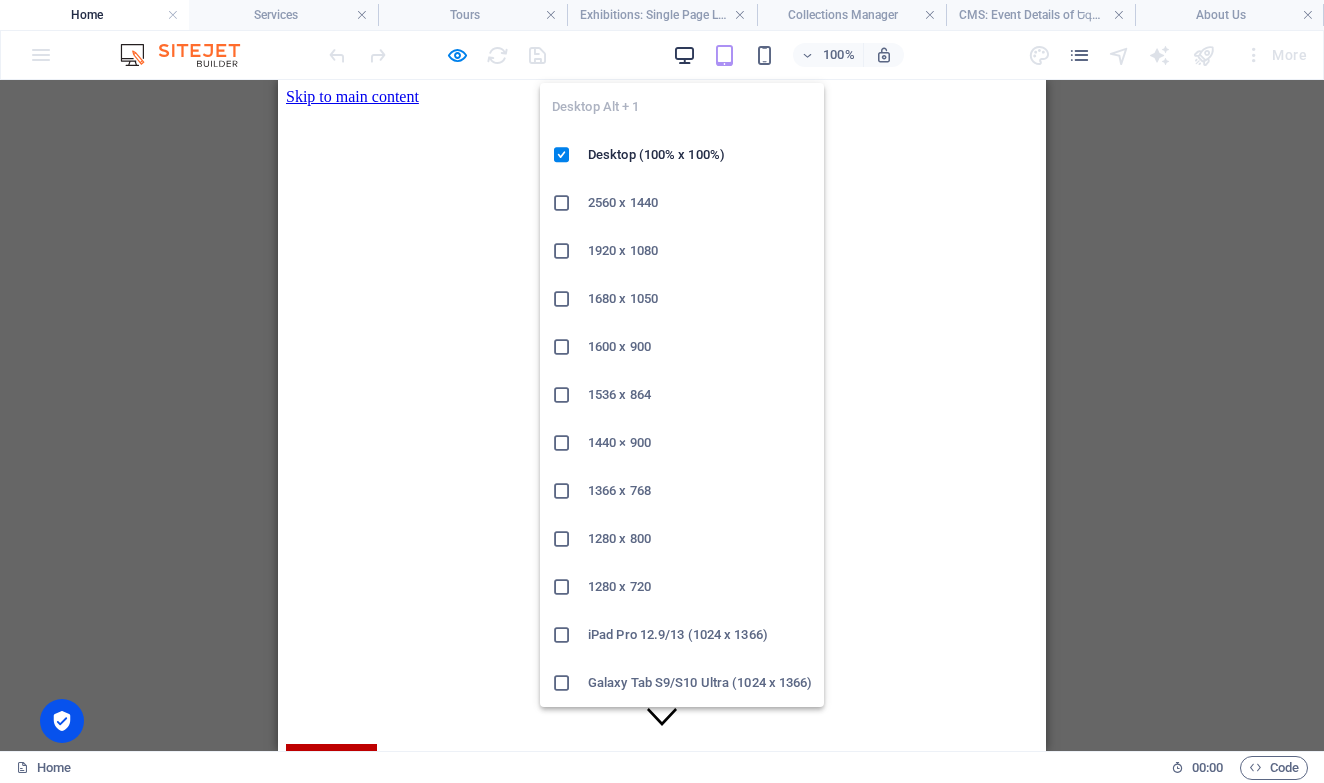 click at bounding box center (684, 55) 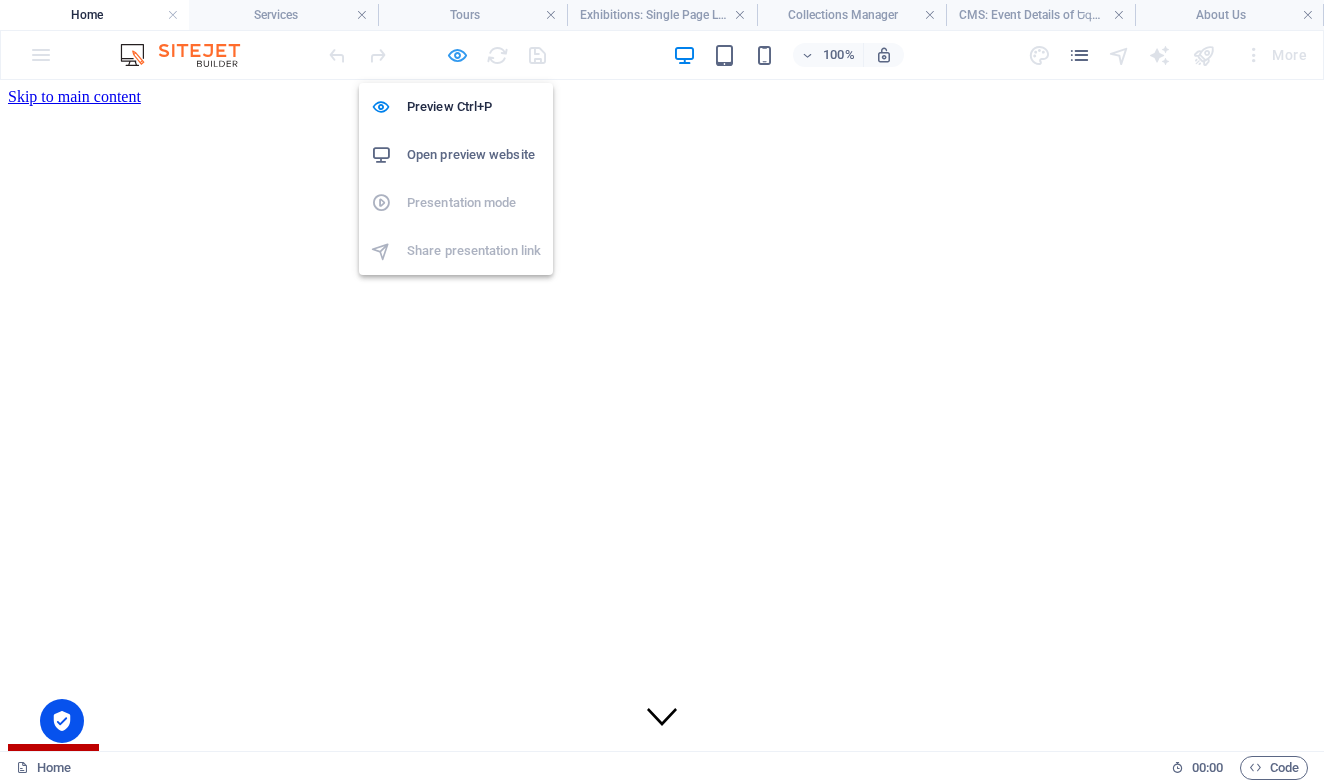 click at bounding box center (457, 55) 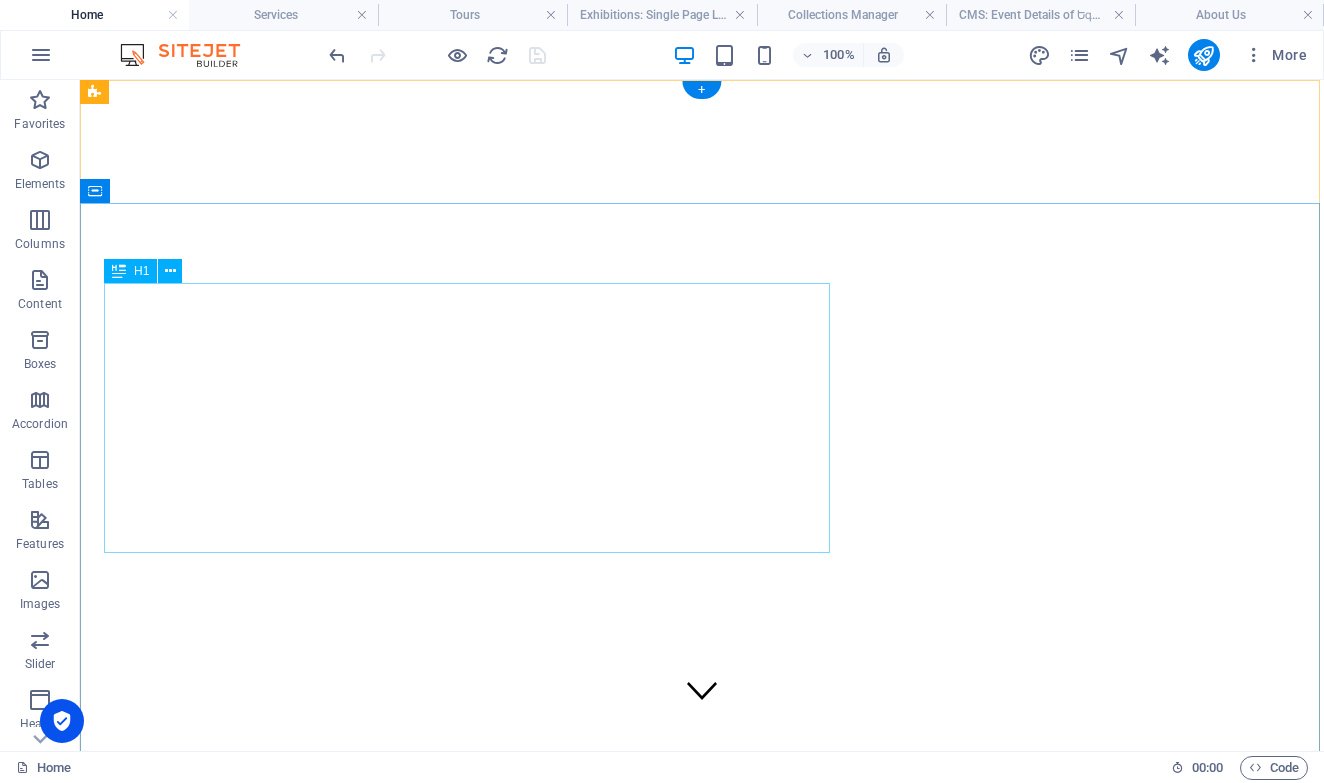 scroll, scrollTop: 35, scrollLeft: 0, axis: vertical 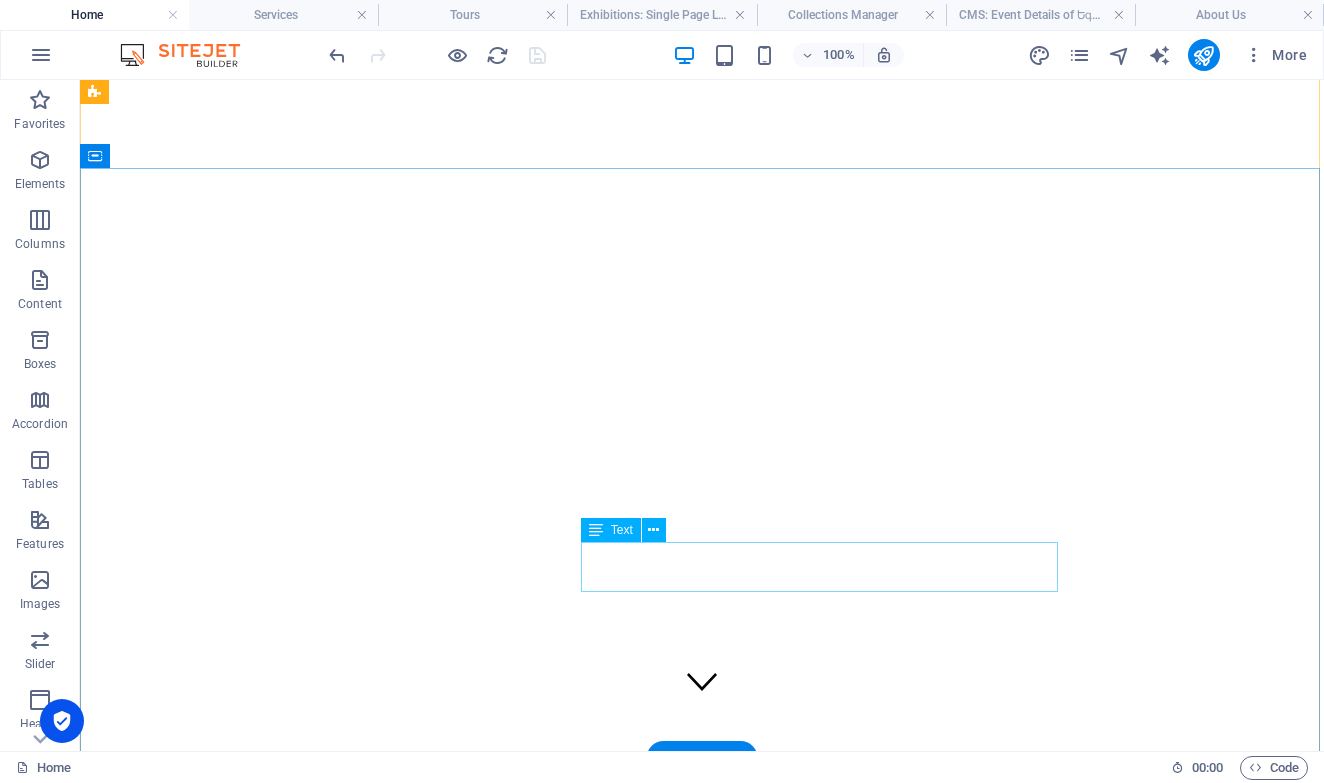 click on "Lorem ipsum dolor sit amet, consectetur adipiscing elit, sed do eiusmod tempor incididunt ut labore" at bounding box center (702, 1164) 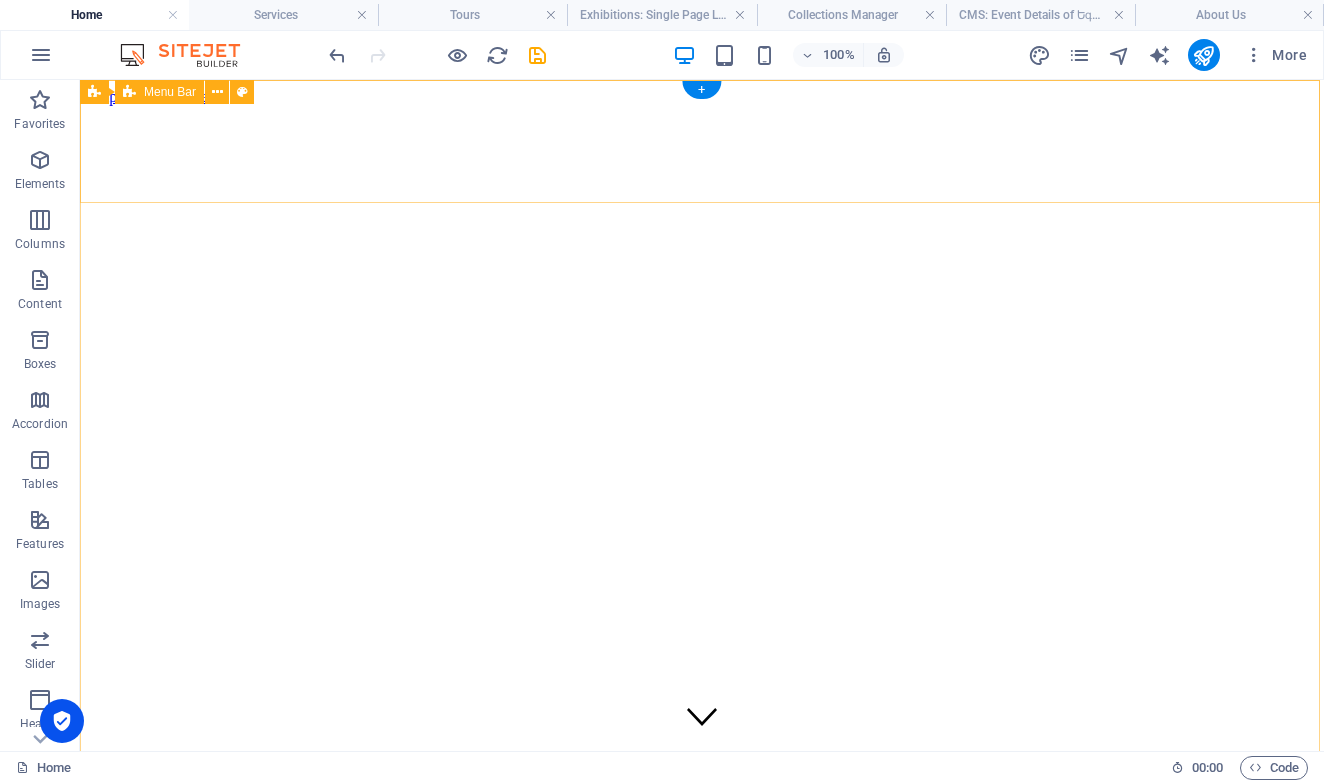 scroll, scrollTop: 0, scrollLeft: 0, axis: both 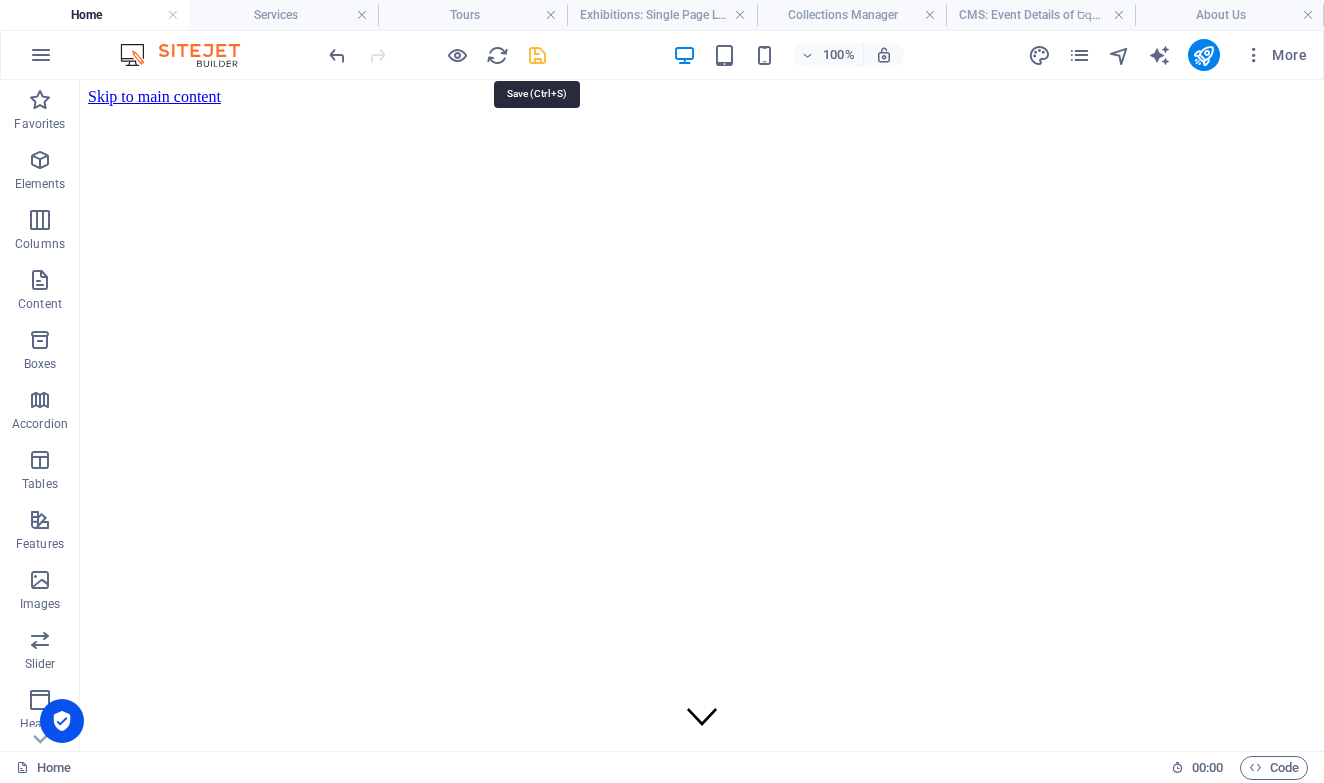 click at bounding box center [537, 55] 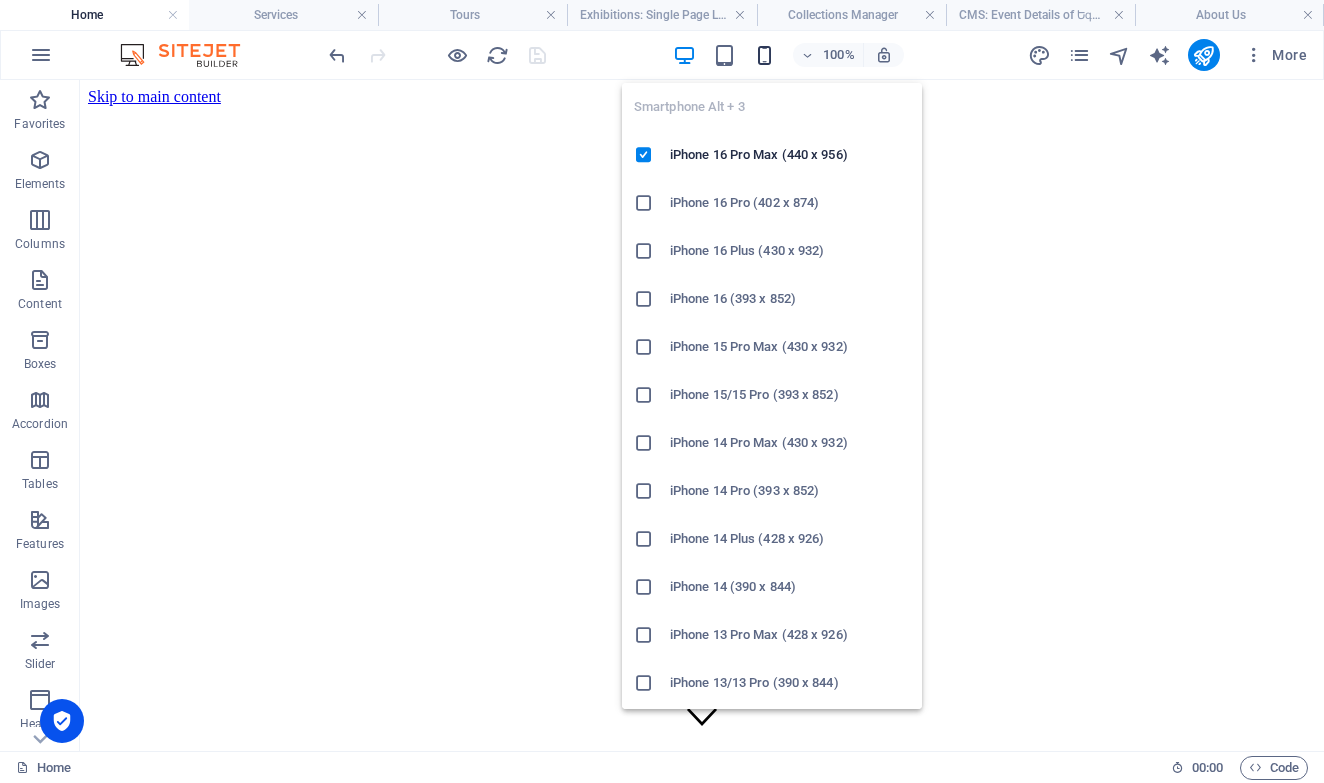 click at bounding box center [764, 55] 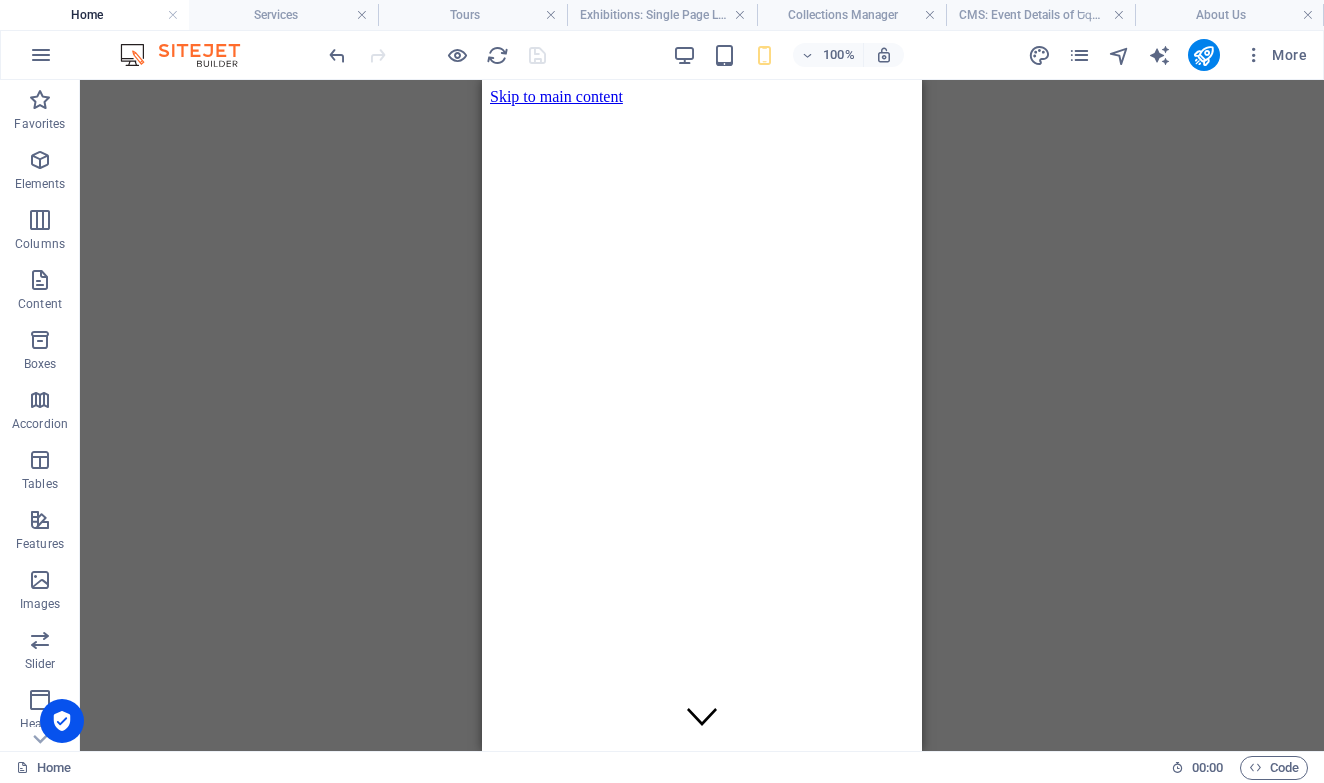 click on "Banner   Menu Bar   Banner   Menu   Container   H1   Container   Footer Thrud   Form button   Preset   Container   Contact Form   Contact Form   Form   Captcha   Container   H2   Slider   Container   Slider   Spacer   Spacer   Text   Text   Button   Container" at bounding box center (702, 415) 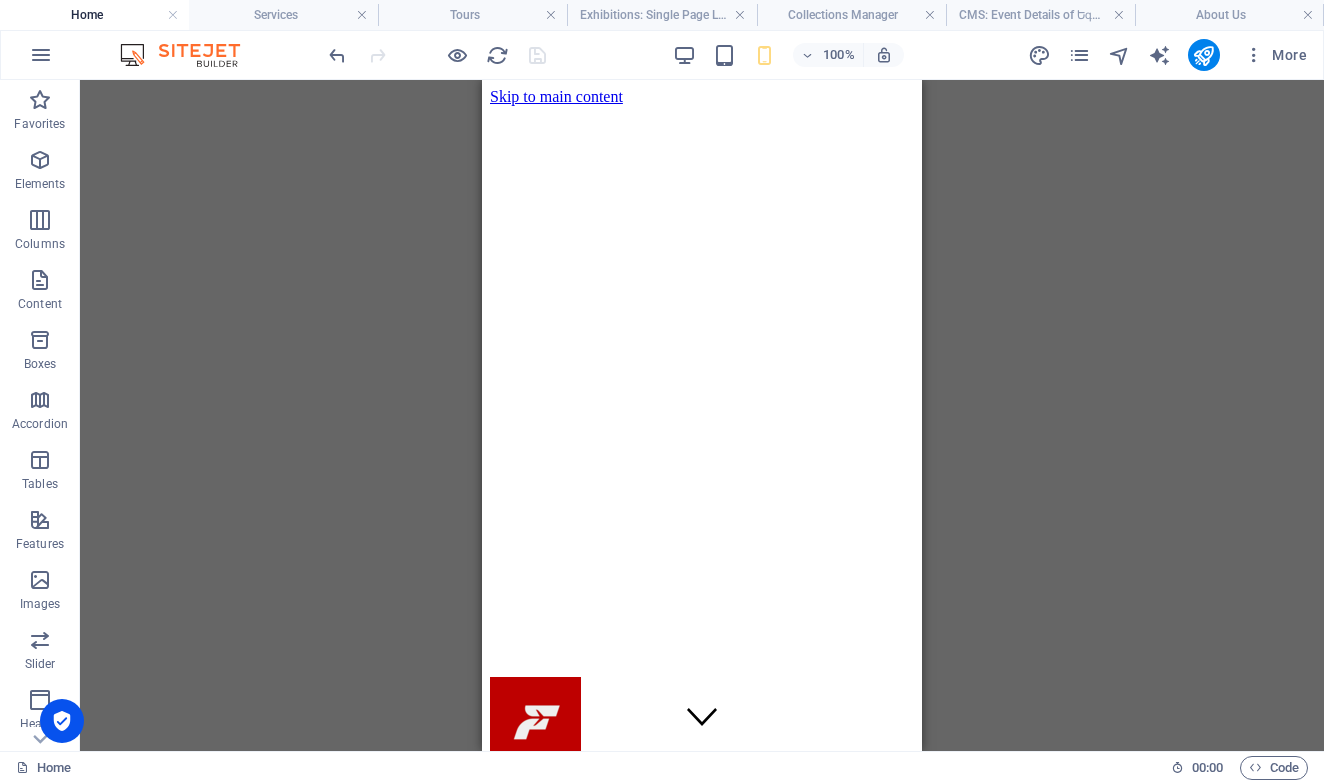 scroll, scrollTop: 0, scrollLeft: 0, axis: both 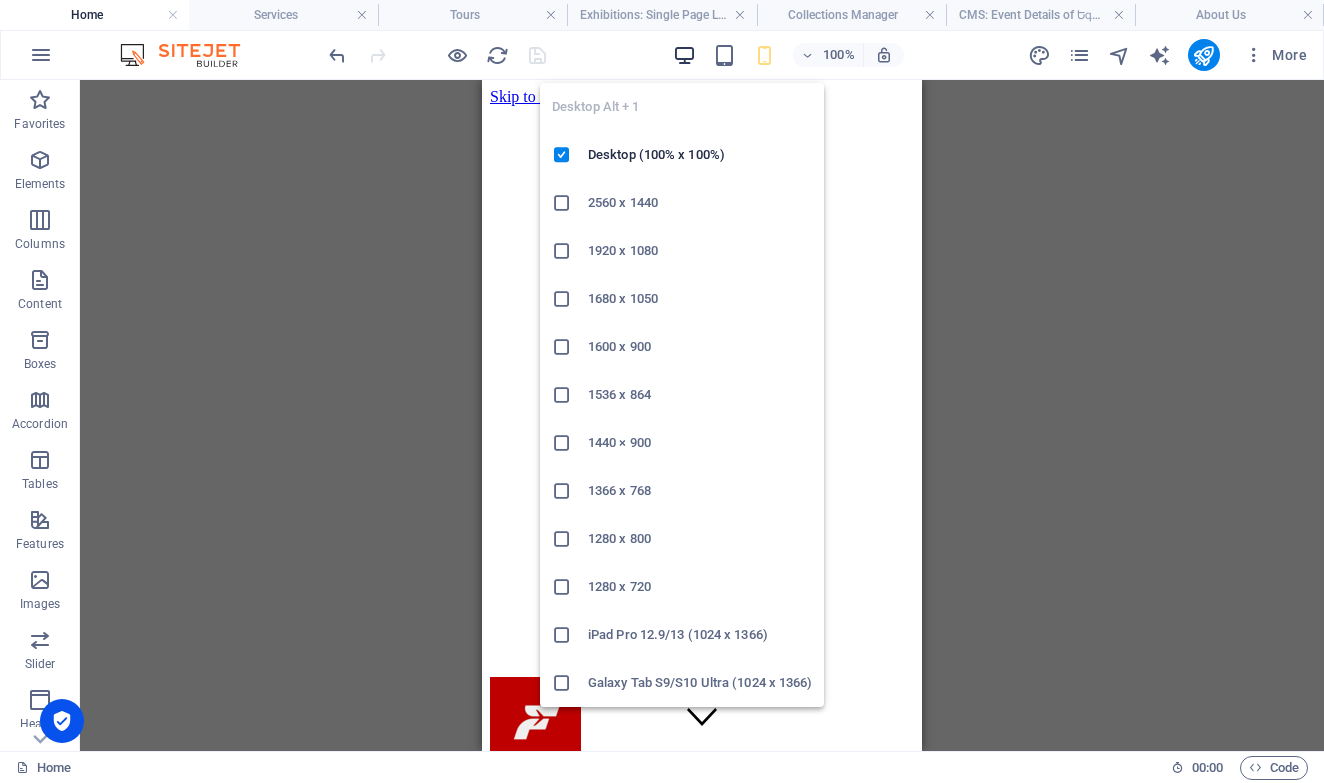 click at bounding box center (684, 55) 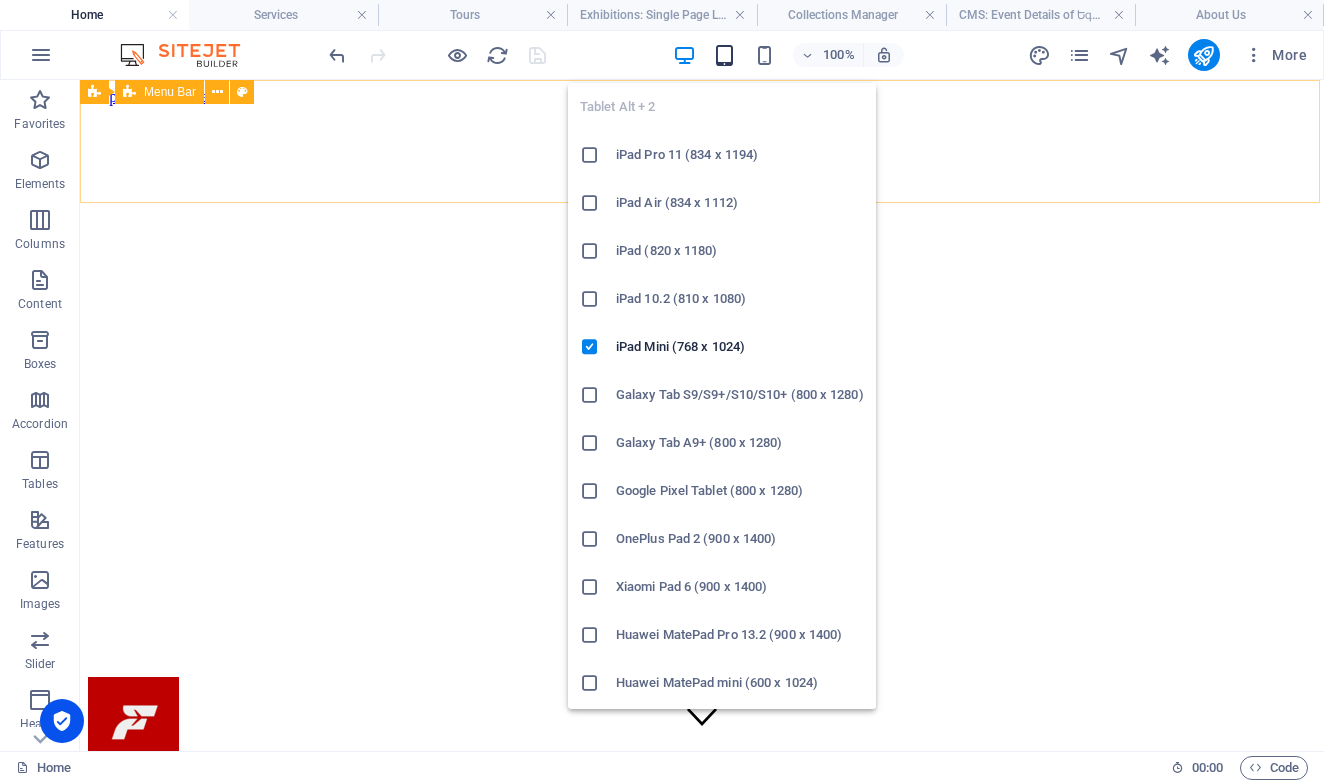 click at bounding box center [724, 55] 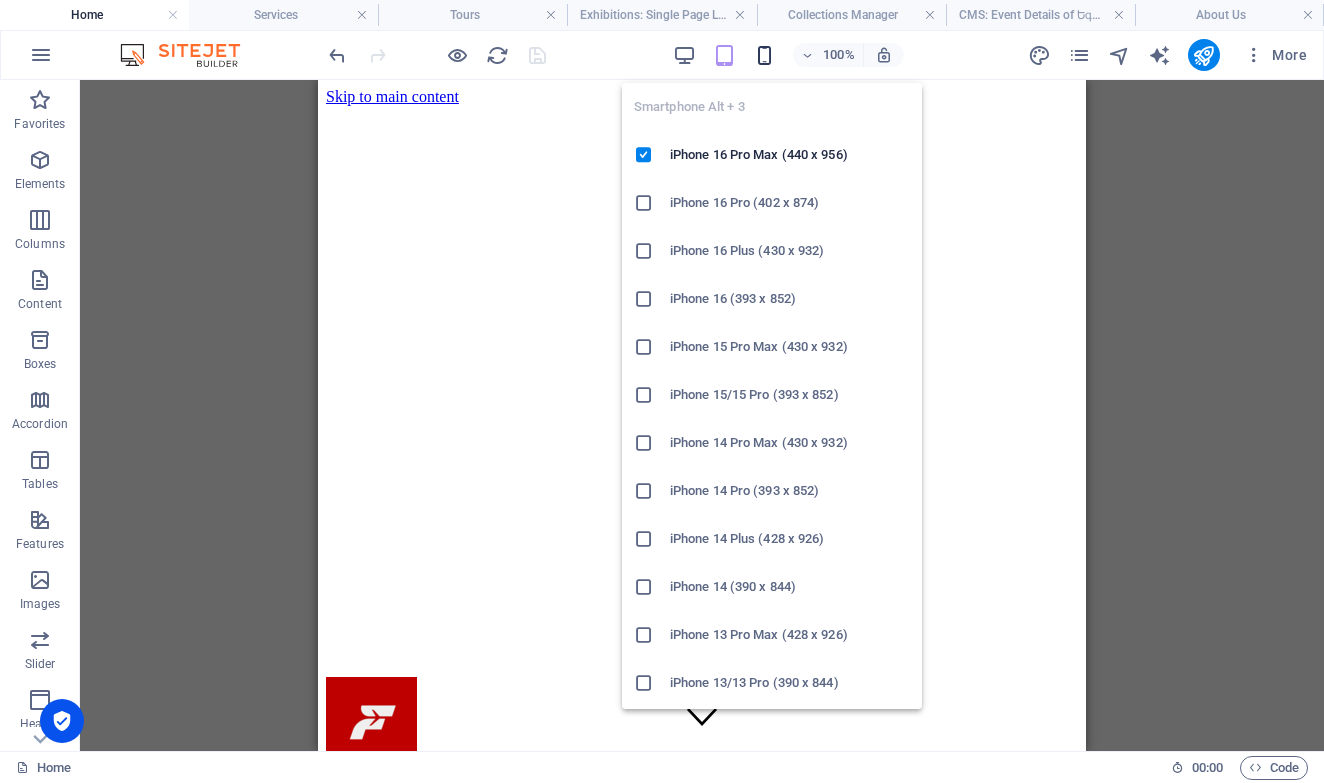 click at bounding box center [764, 55] 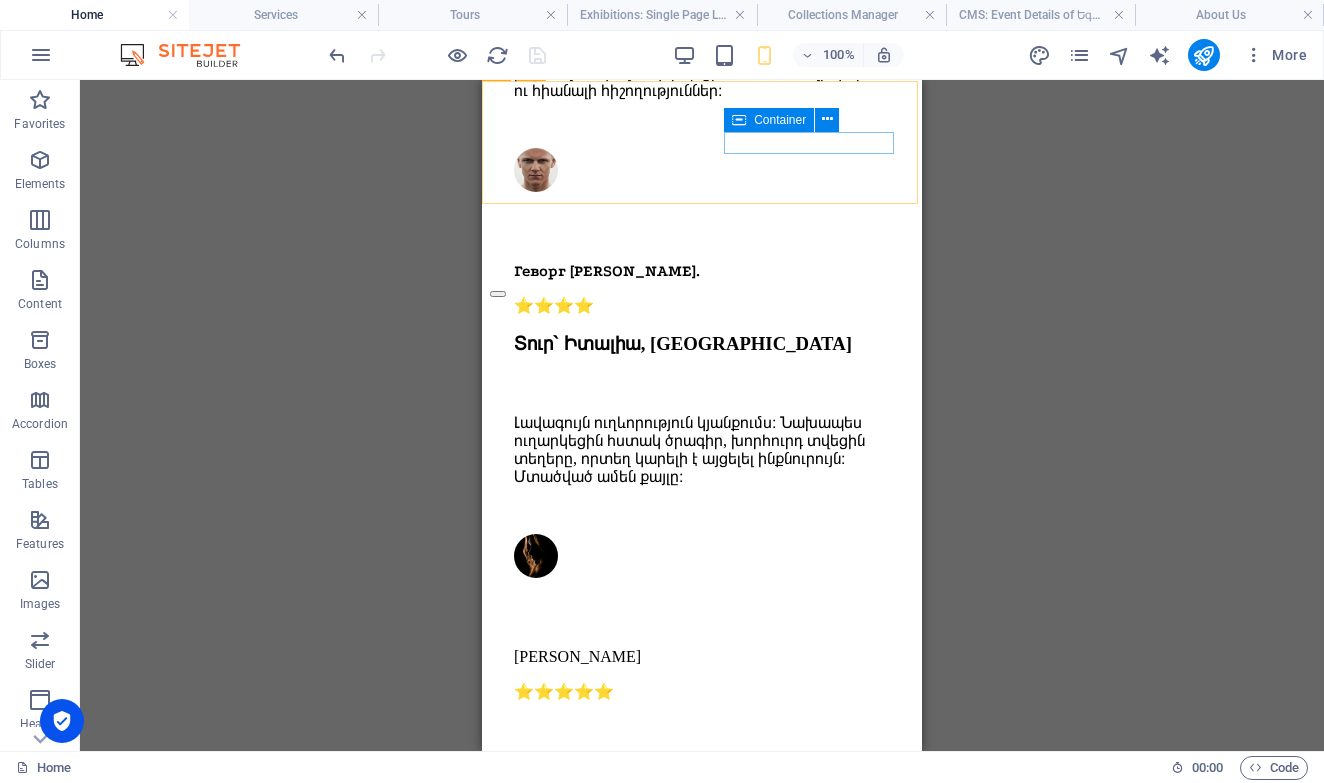 scroll, scrollTop: 7456, scrollLeft: 0, axis: vertical 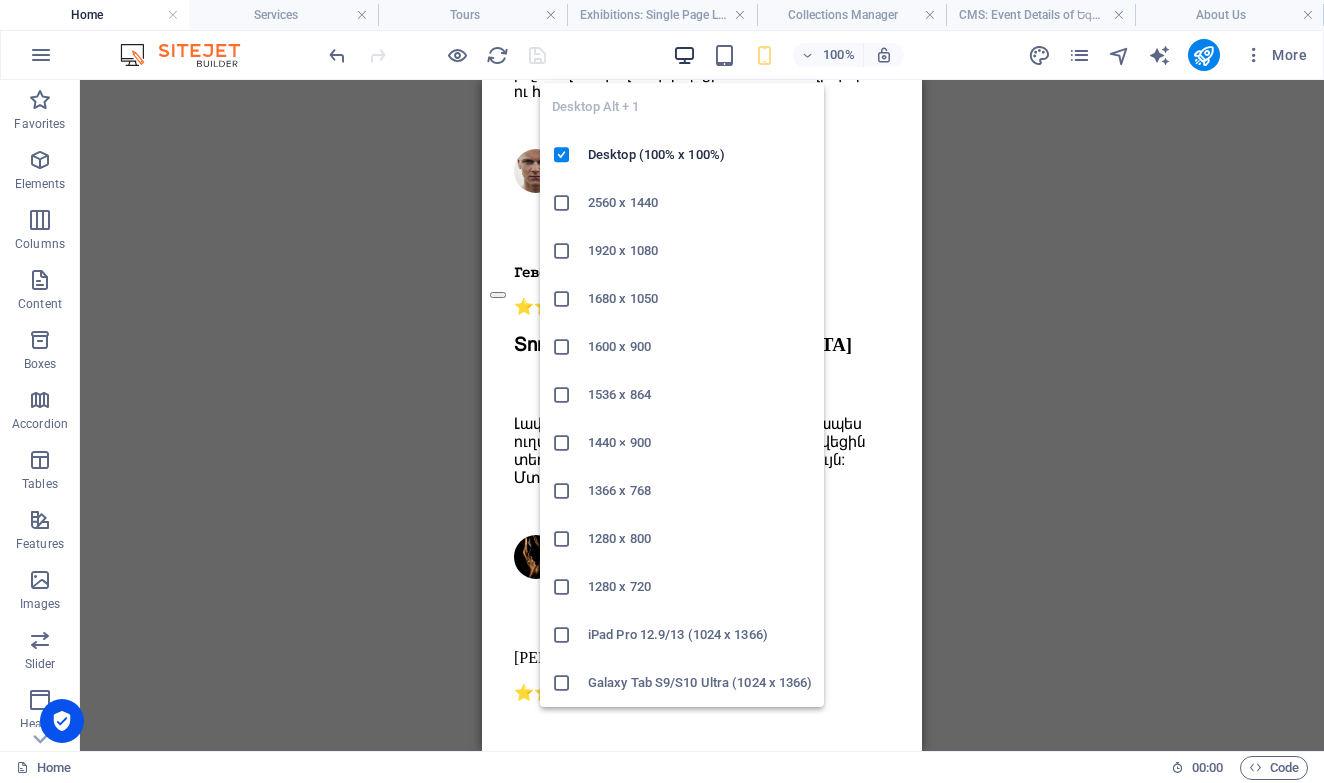 click at bounding box center [684, 55] 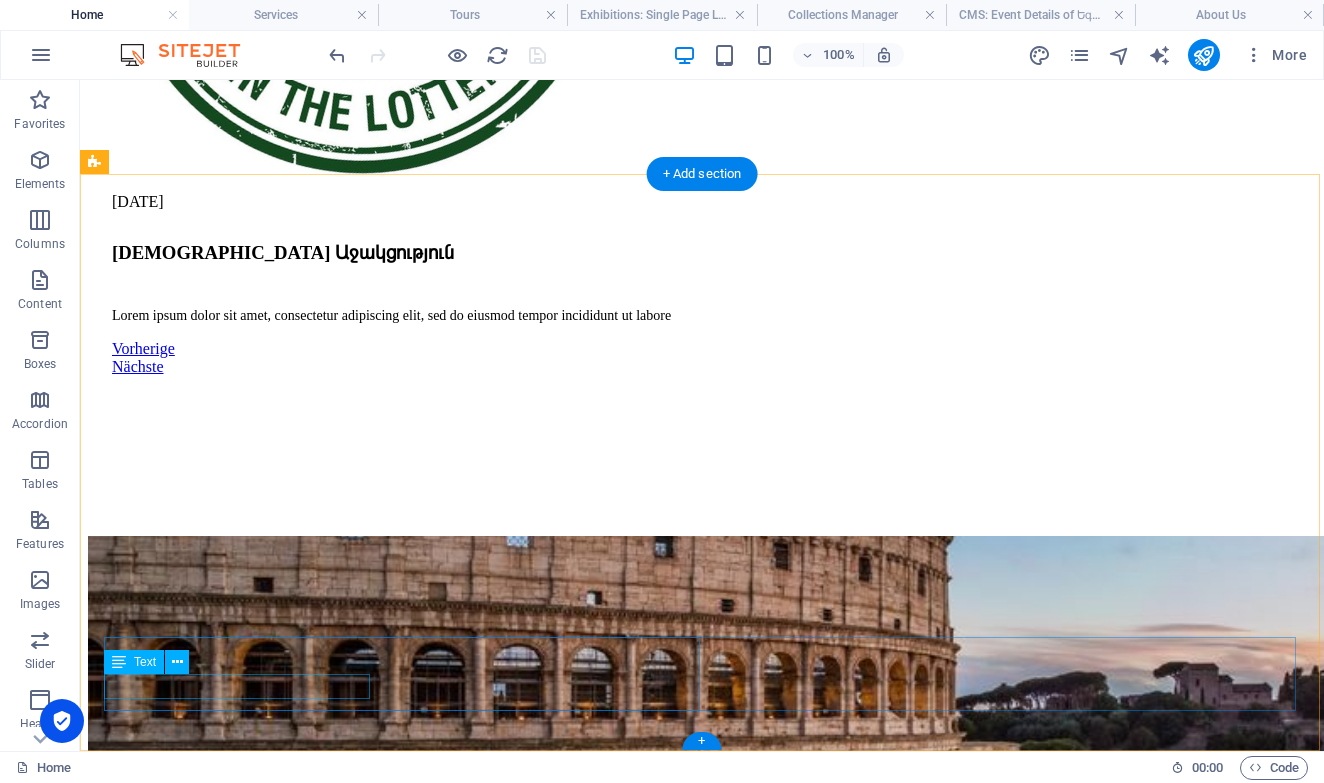 scroll, scrollTop: 5167, scrollLeft: 0, axis: vertical 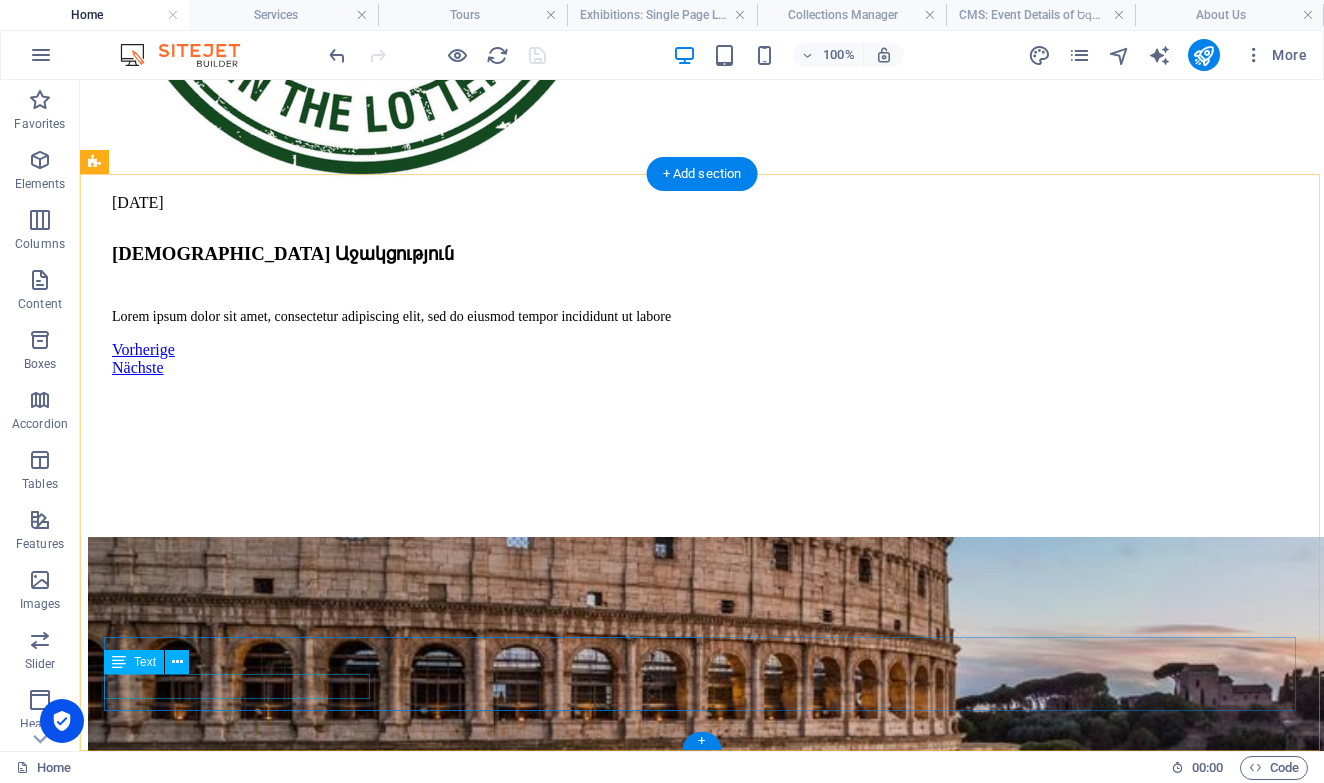 click on "Legal Notice  |  Privacy Policy" at bounding box center [702, 6064] 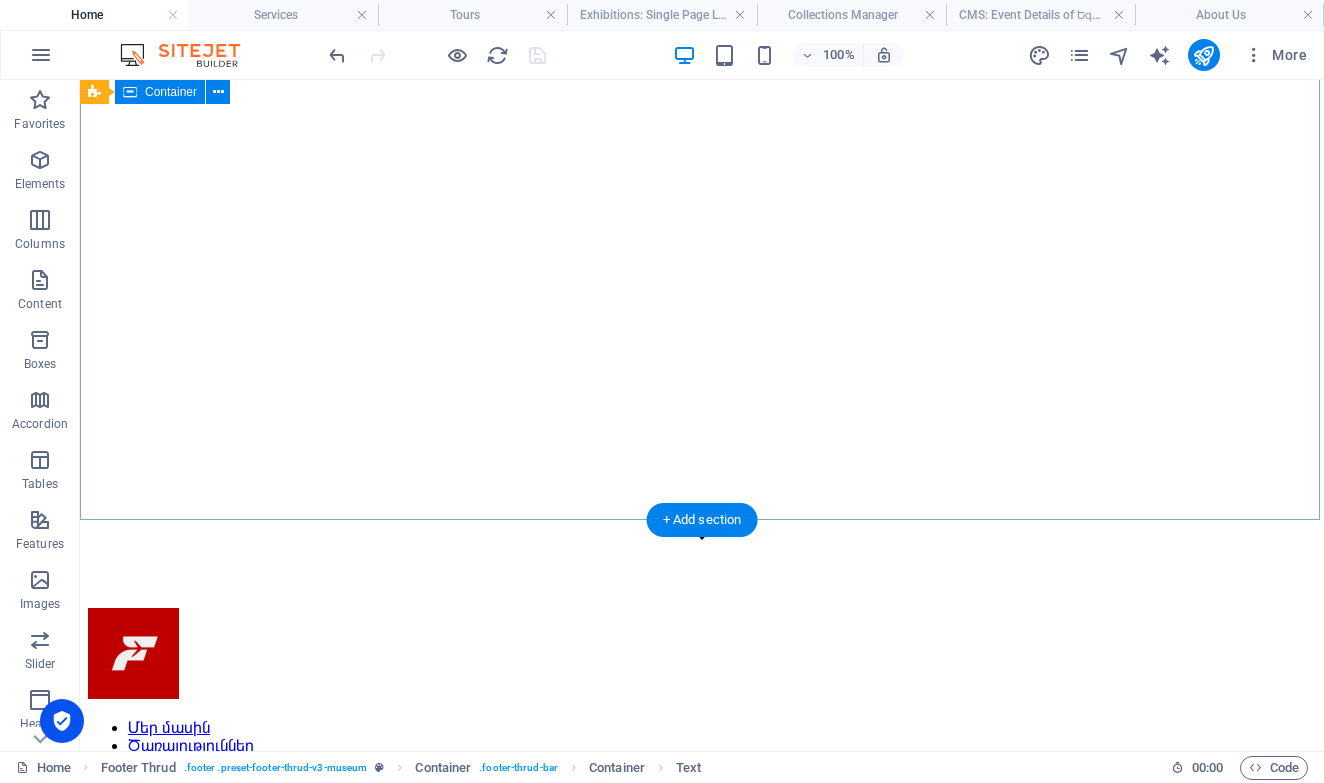 scroll, scrollTop: 2, scrollLeft: 0, axis: vertical 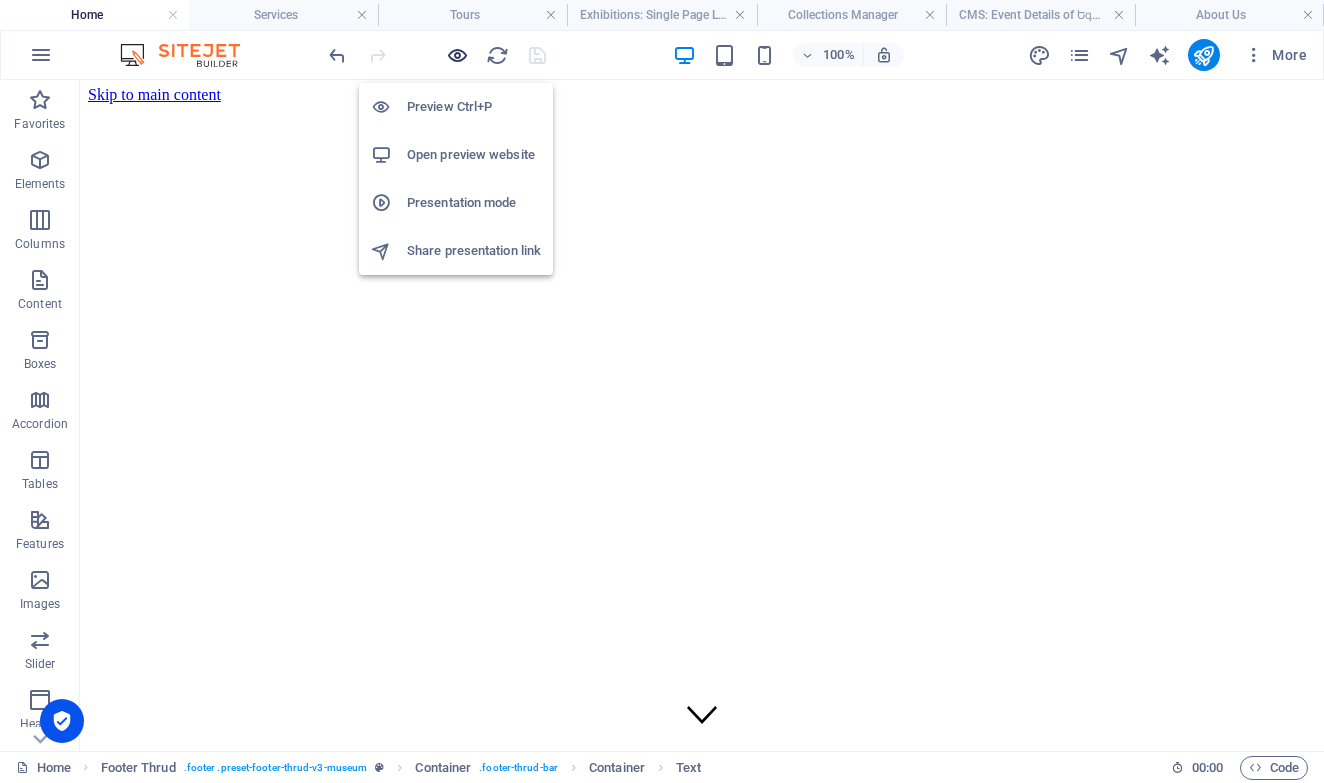 click at bounding box center (457, 55) 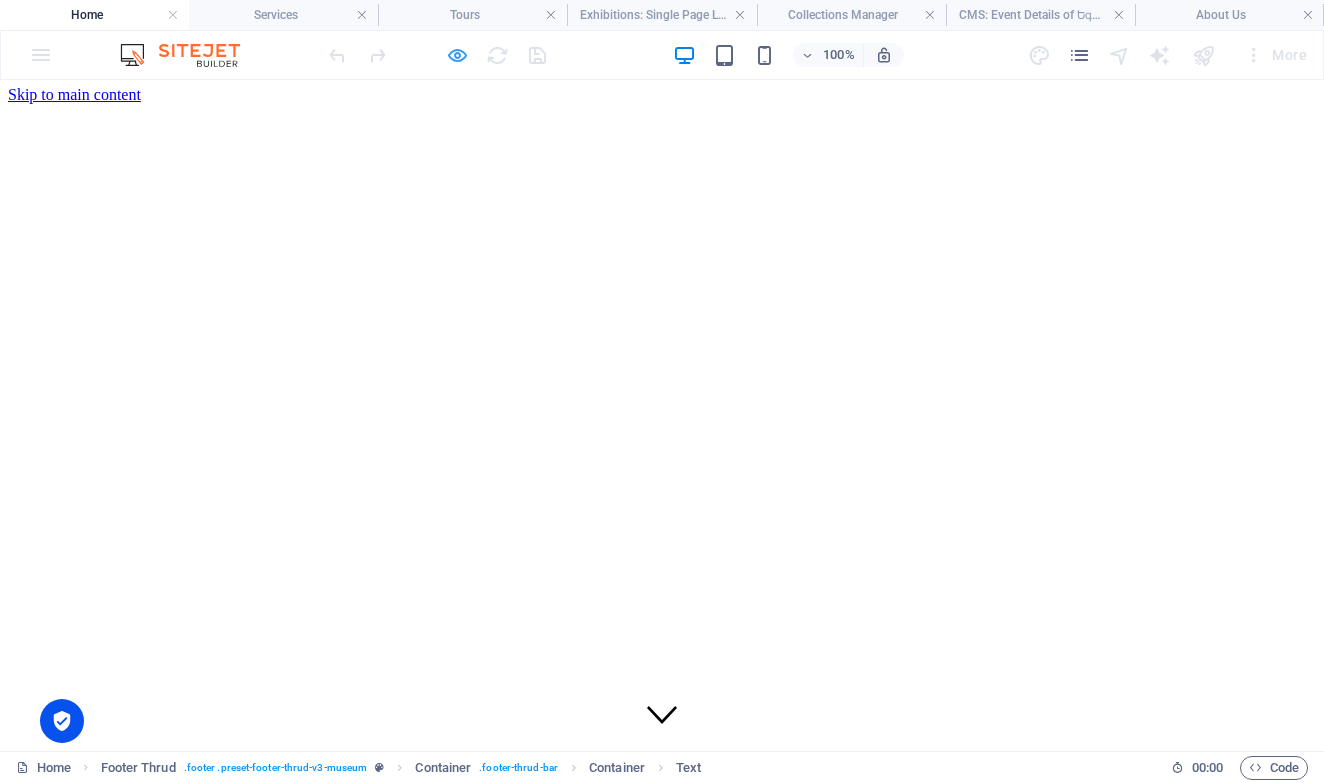 scroll, scrollTop: 5032, scrollLeft: 0, axis: vertical 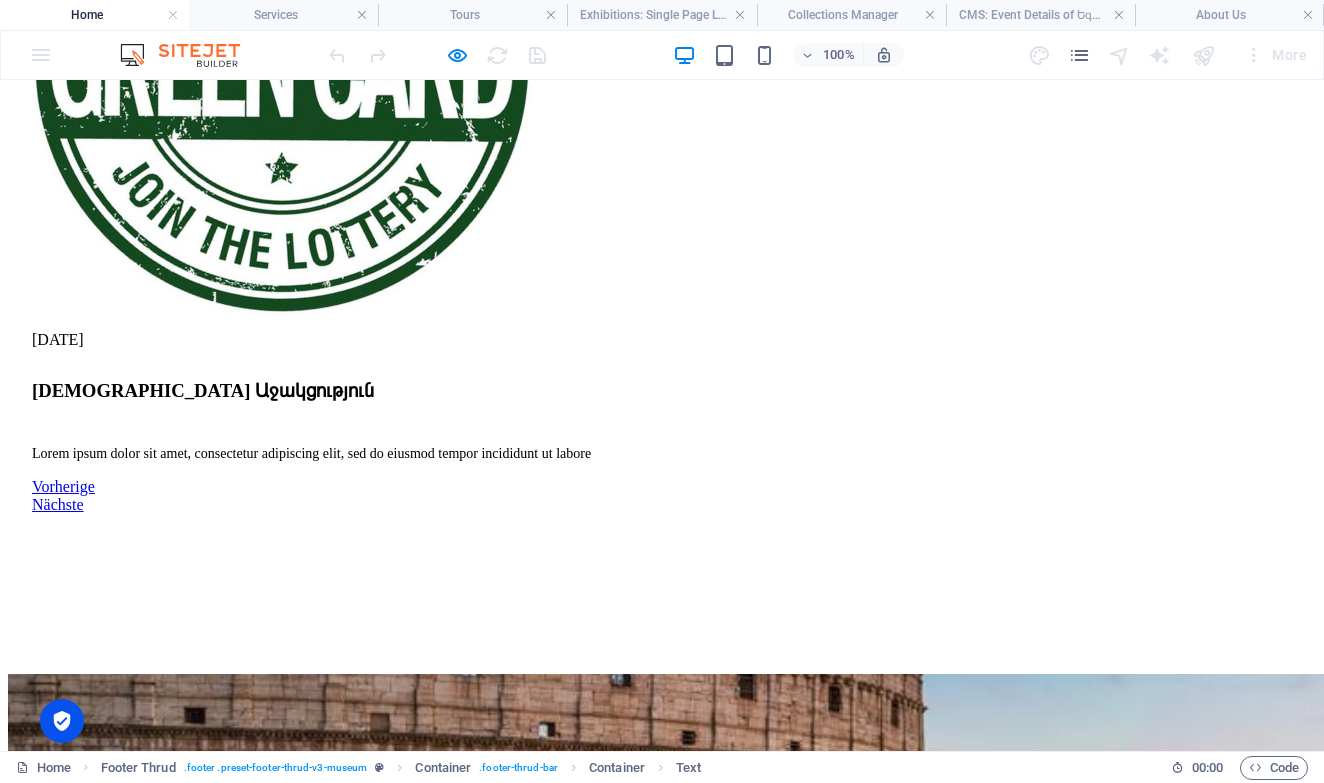 click on "Ծառայություններ" at bounding box center (111, -4101) 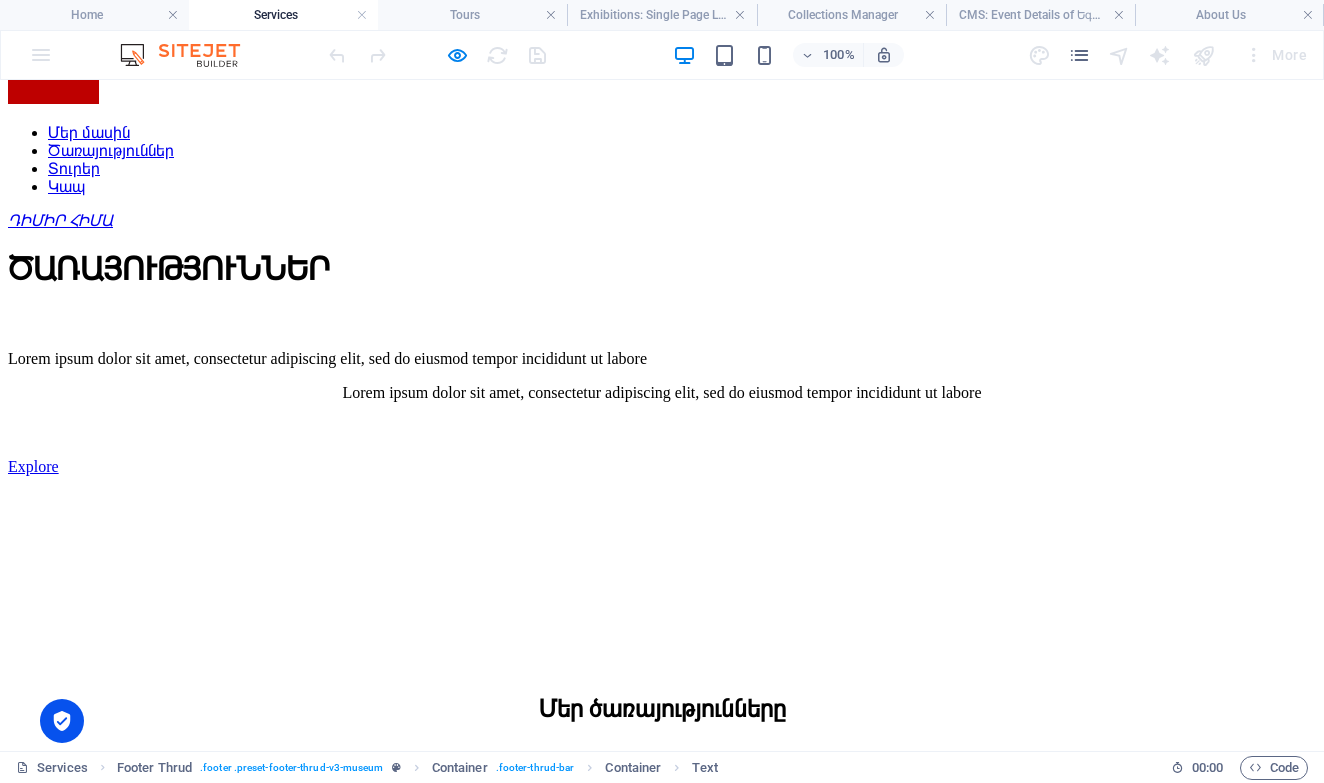 scroll, scrollTop: 650, scrollLeft: 0, axis: vertical 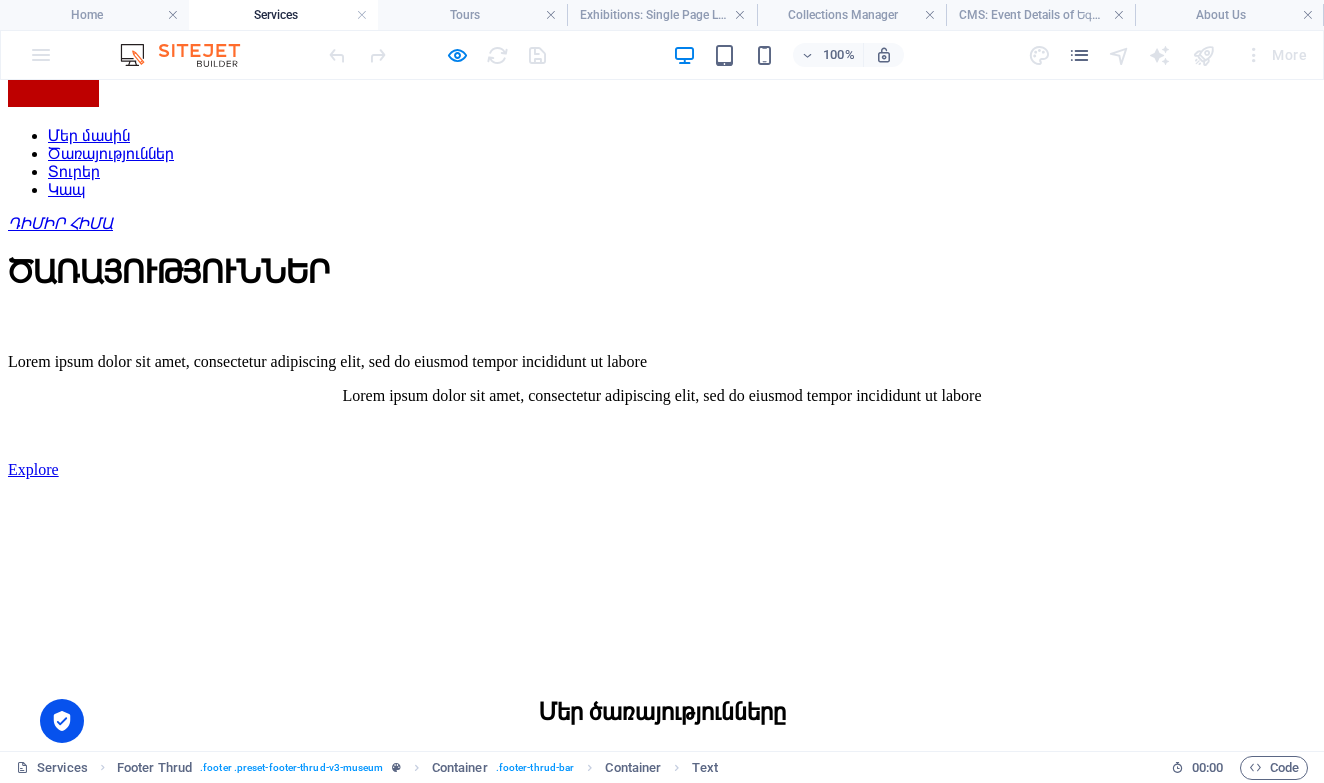 click at bounding box center [282, 1076] 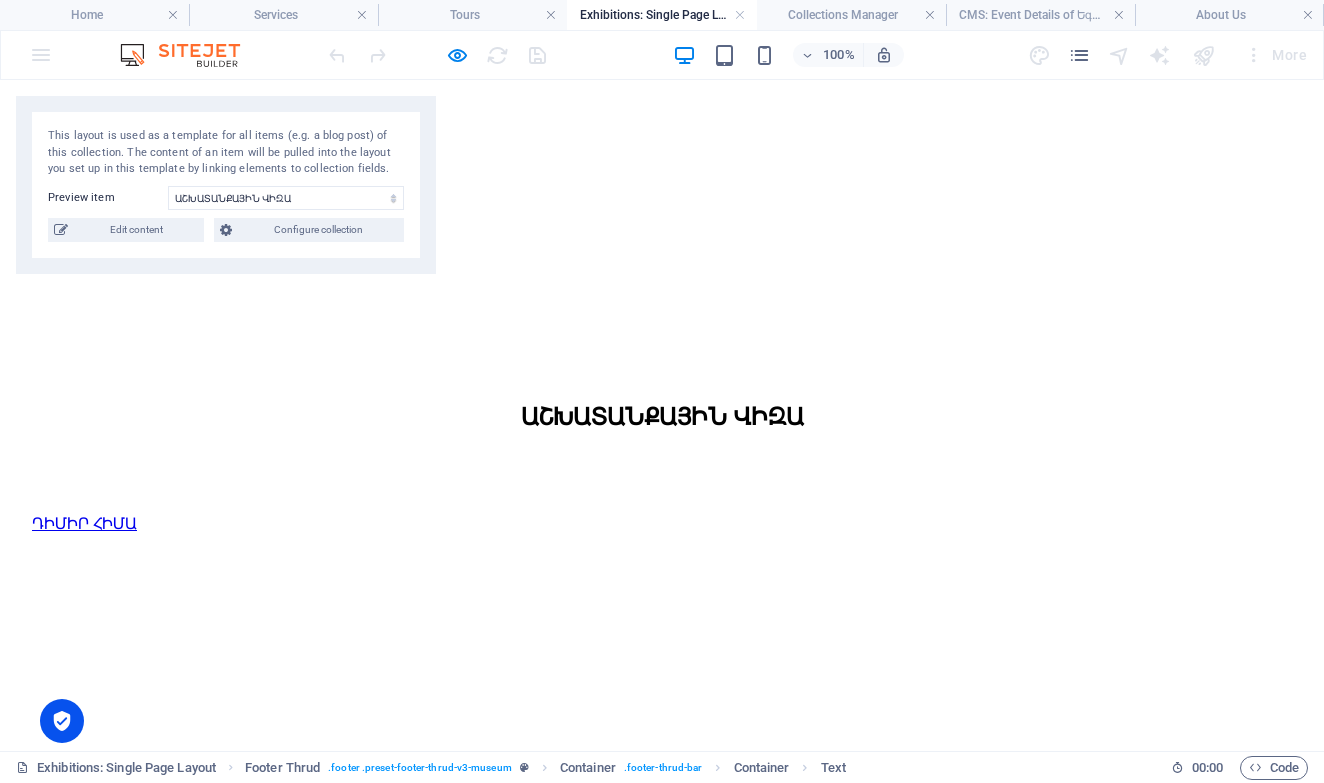 scroll, scrollTop: 549, scrollLeft: 0, axis: vertical 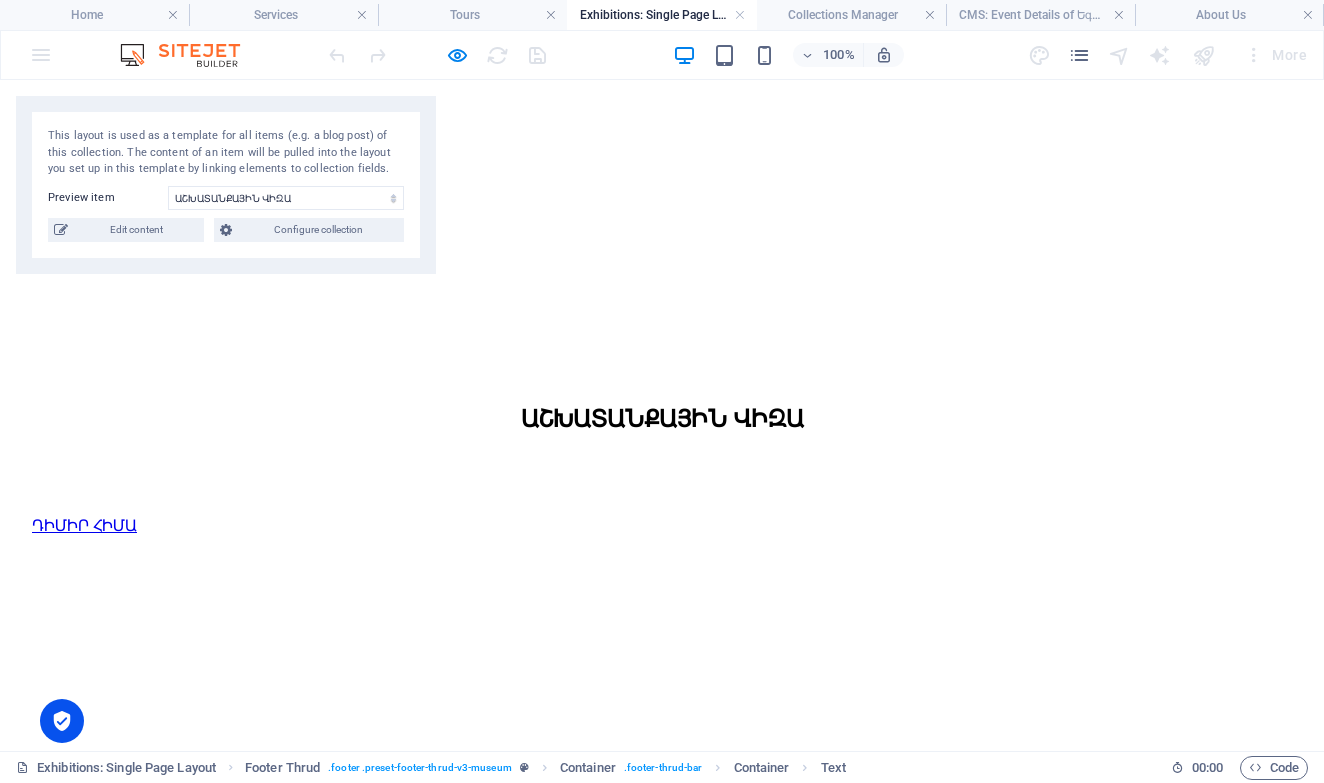 click on "Ծառայություններ" at bounding box center [111, -306] 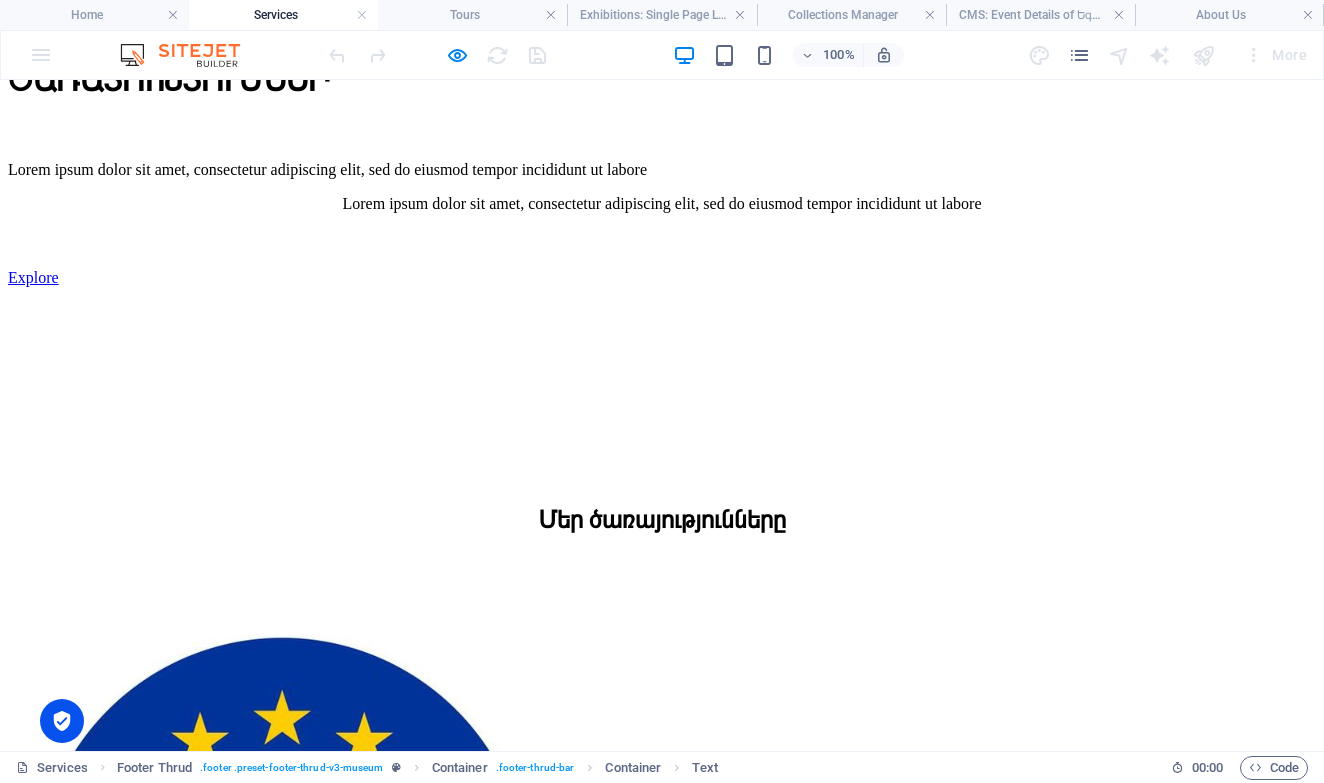 scroll, scrollTop: 531, scrollLeft: 0, axis: vertical 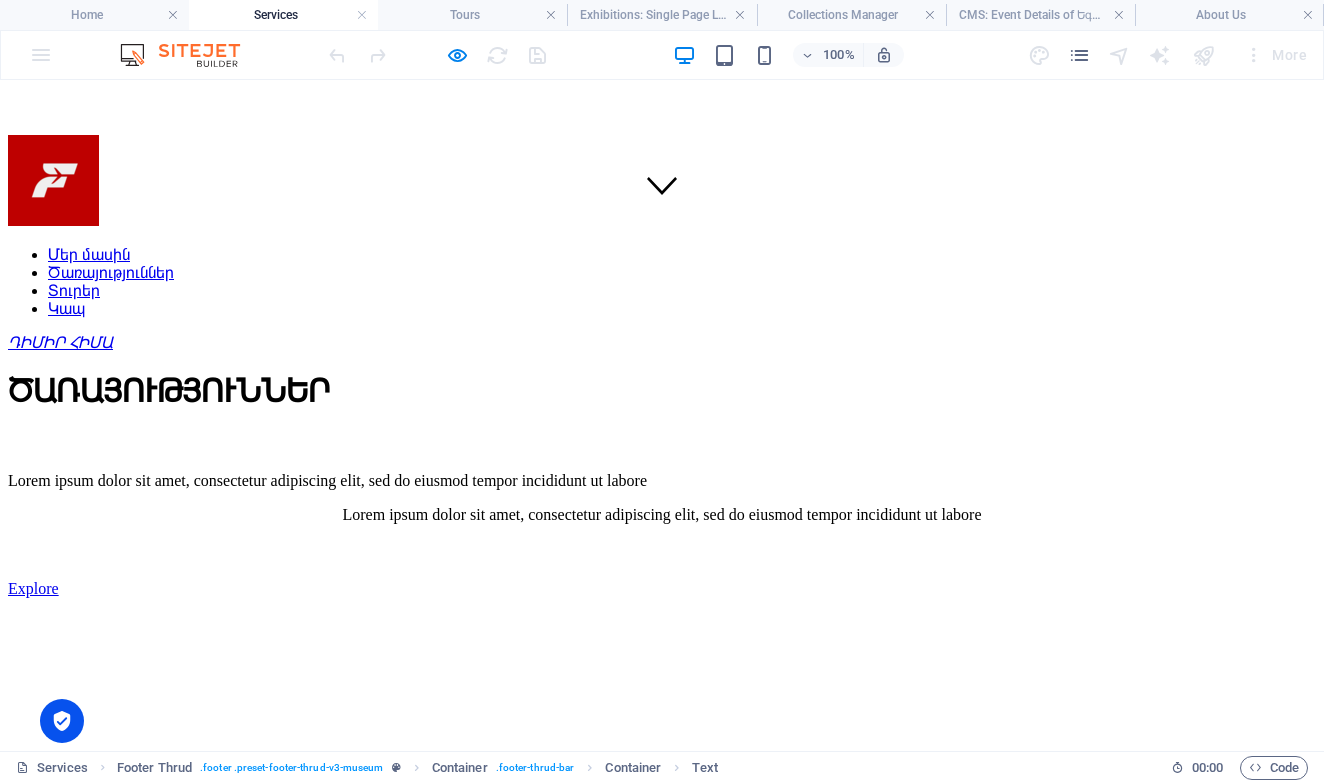 click on "Տուրեր" at bounding box center (74, 290) 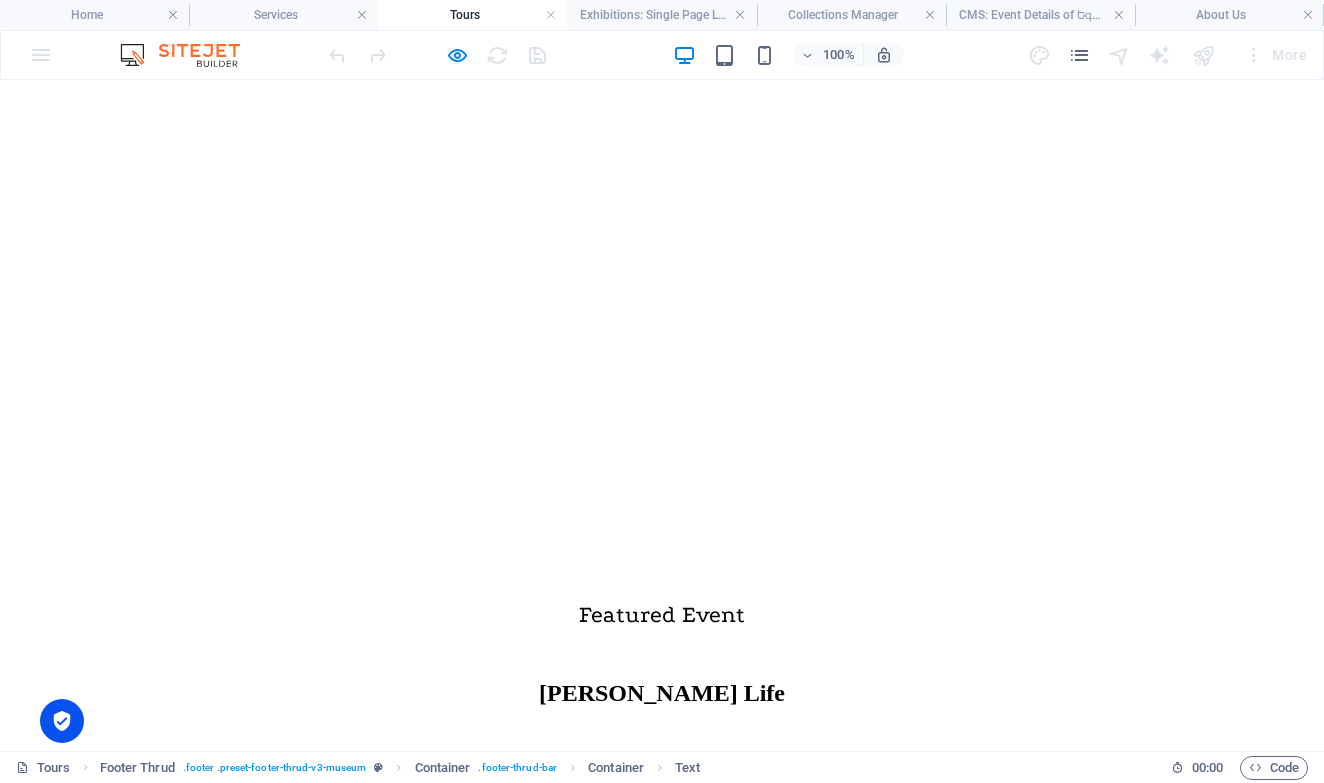 scroll, scrollTop: 1171, scrollLeft: 0, axis: vertical 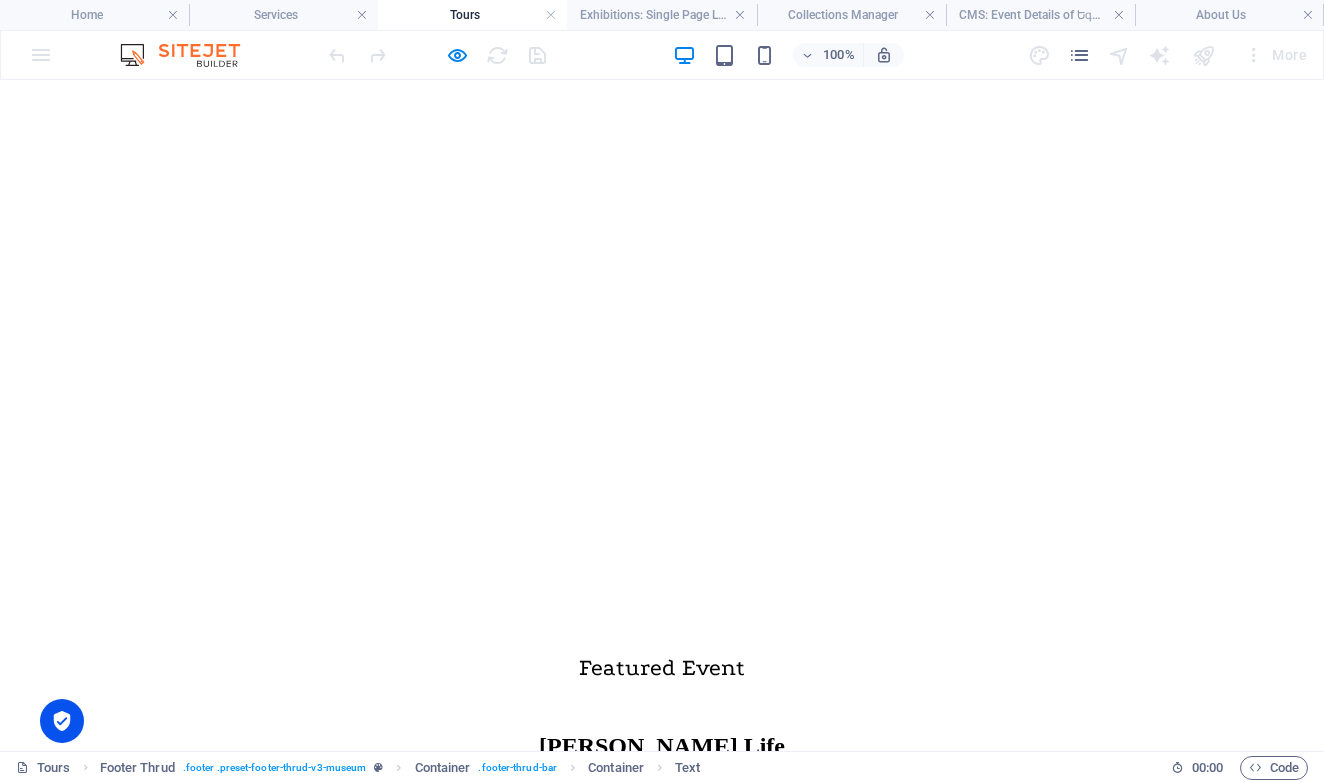 drag, startPoint x: 37, startPoint y: 462, endPoint x: 308, endPoint y: 594, distance: 301.43823 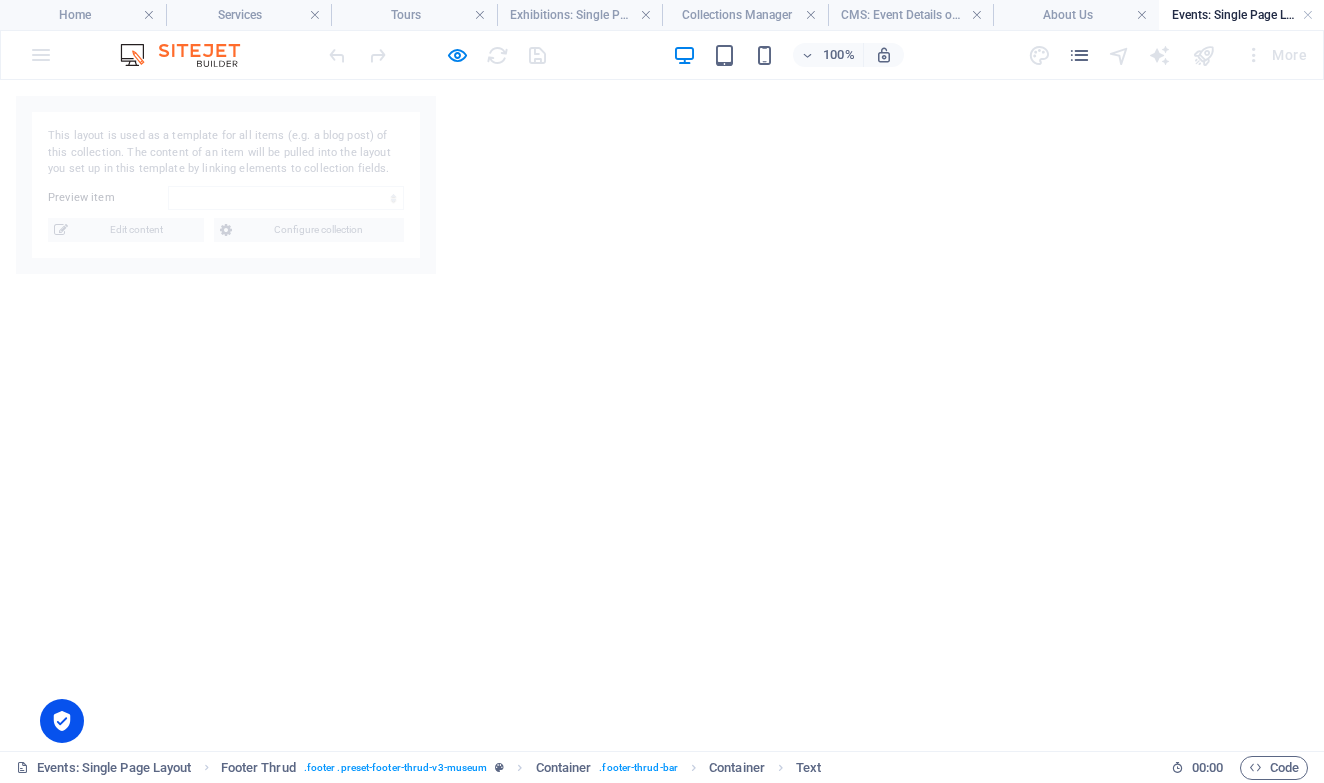 select on "684596941281301bbb0a0aa3" 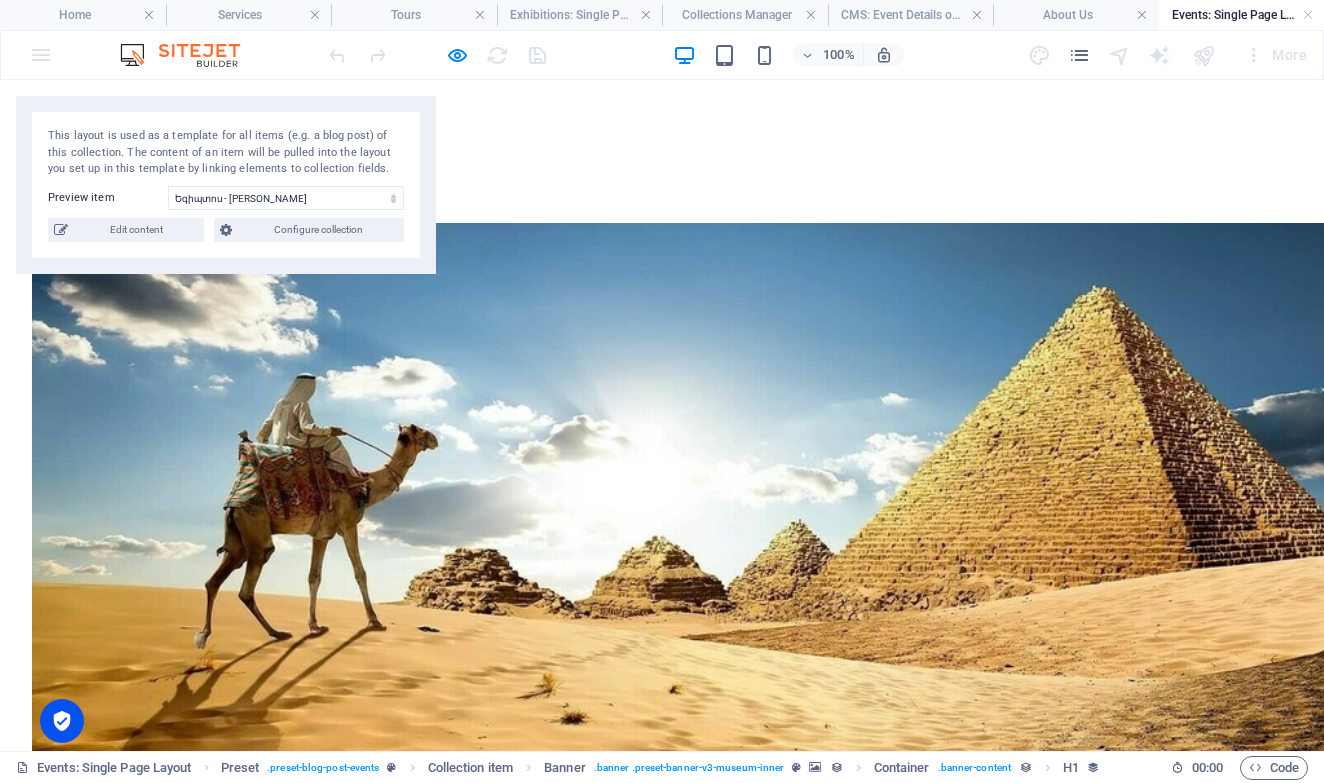scroll, scrollTop: 1180, scrollLeft: 0, axis: vertical 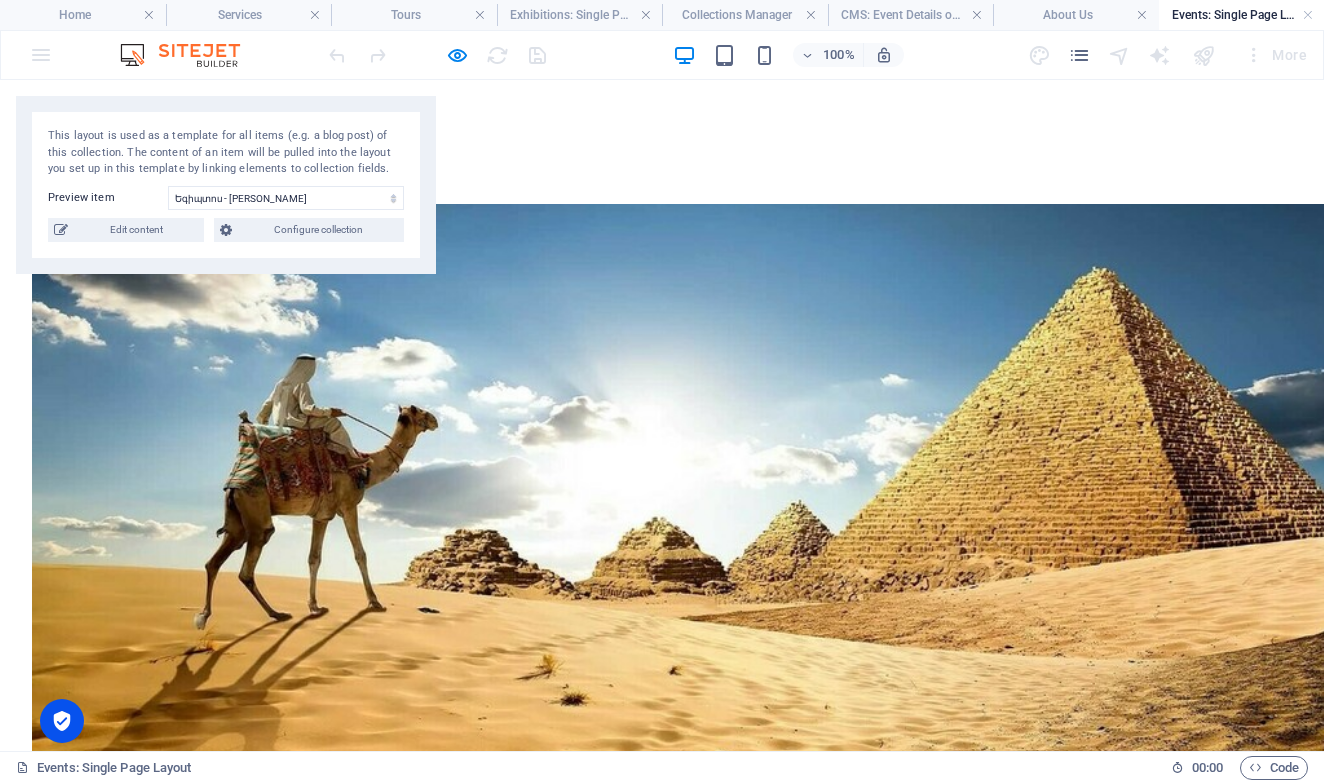 drag, startPoint x: 522, startPoint y: 422, endPoint x: 707, endPoint y: 482, distance: 194.4865 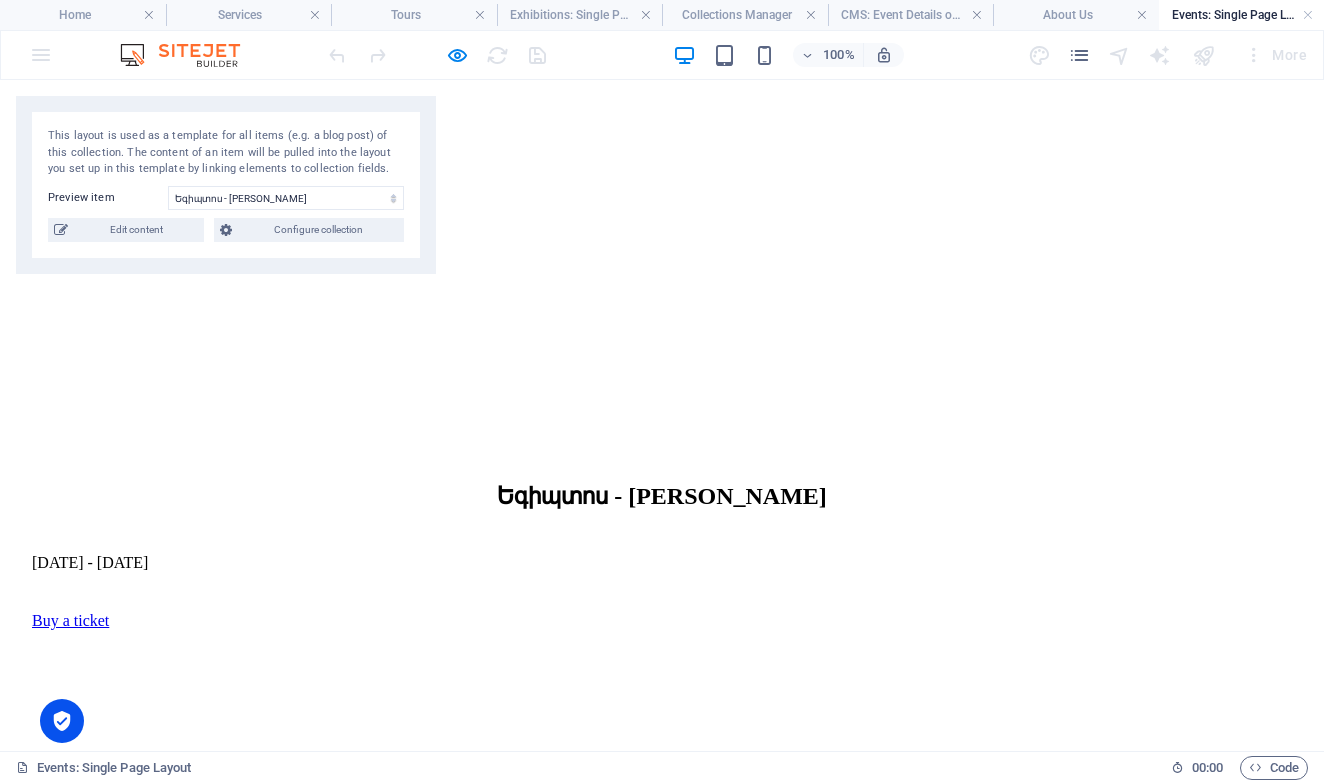 scroll, scrollTop: 417, scrollLeft: 0, axis: vertical 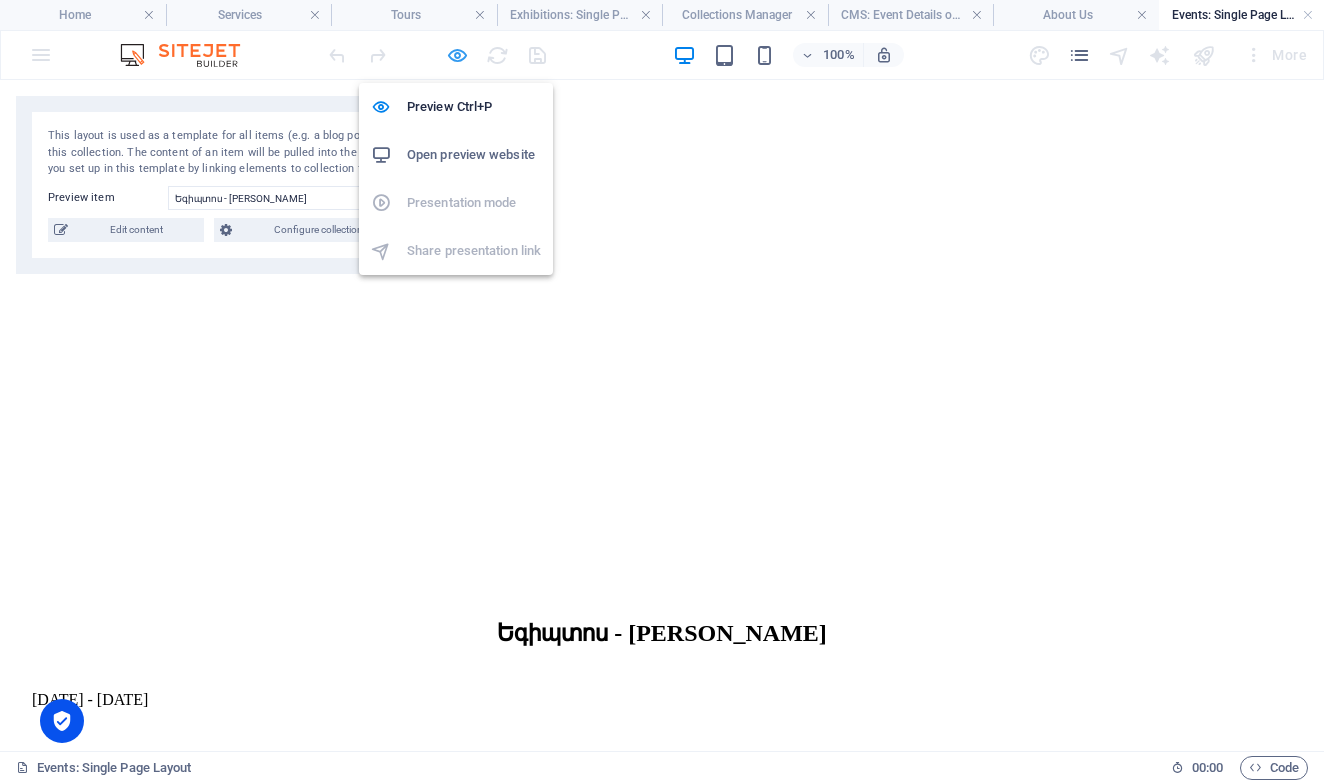 click at bounding box center [457, 55] 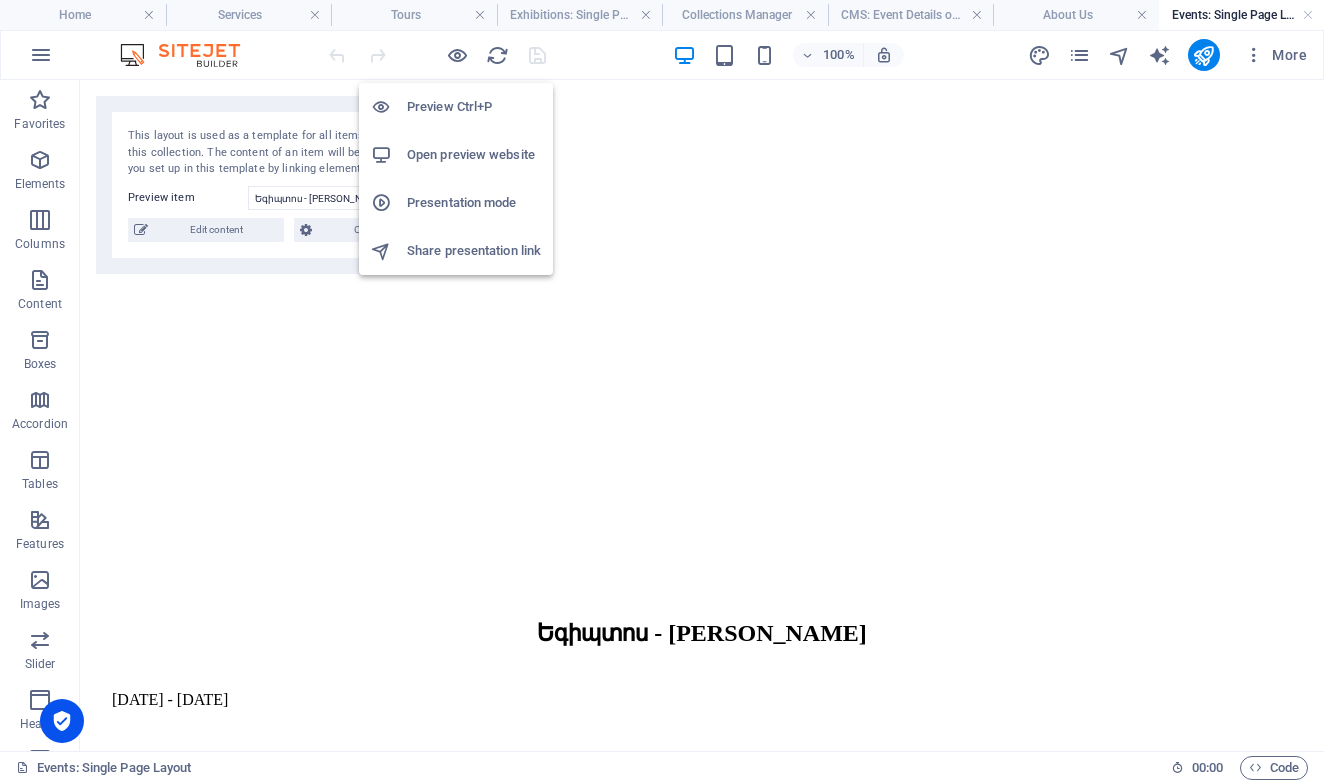 scroll, scrollTop: 5167, scrollLeft: 0, axis: vertical 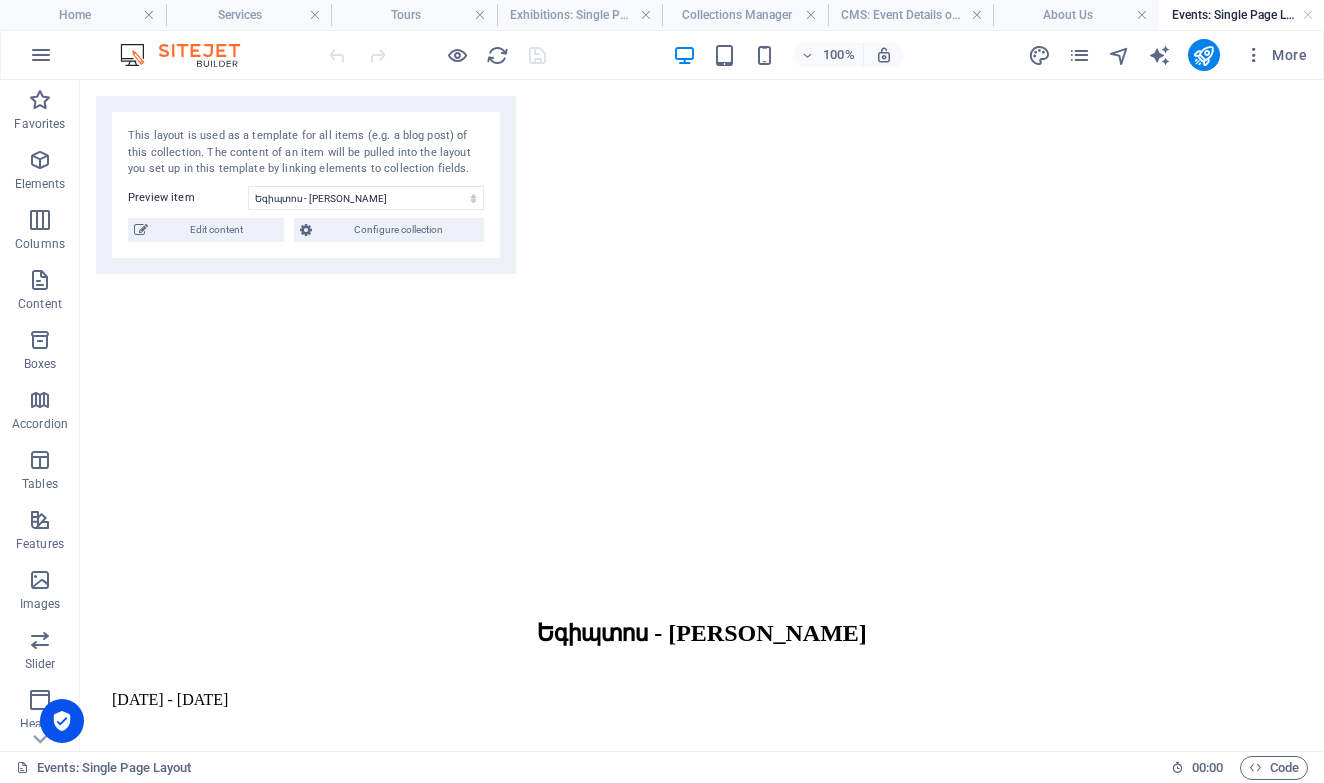 drag, startPoint x: 453, startPoint y: 98, endPoint x: 626, endPoint y: 57, distance: 177.792 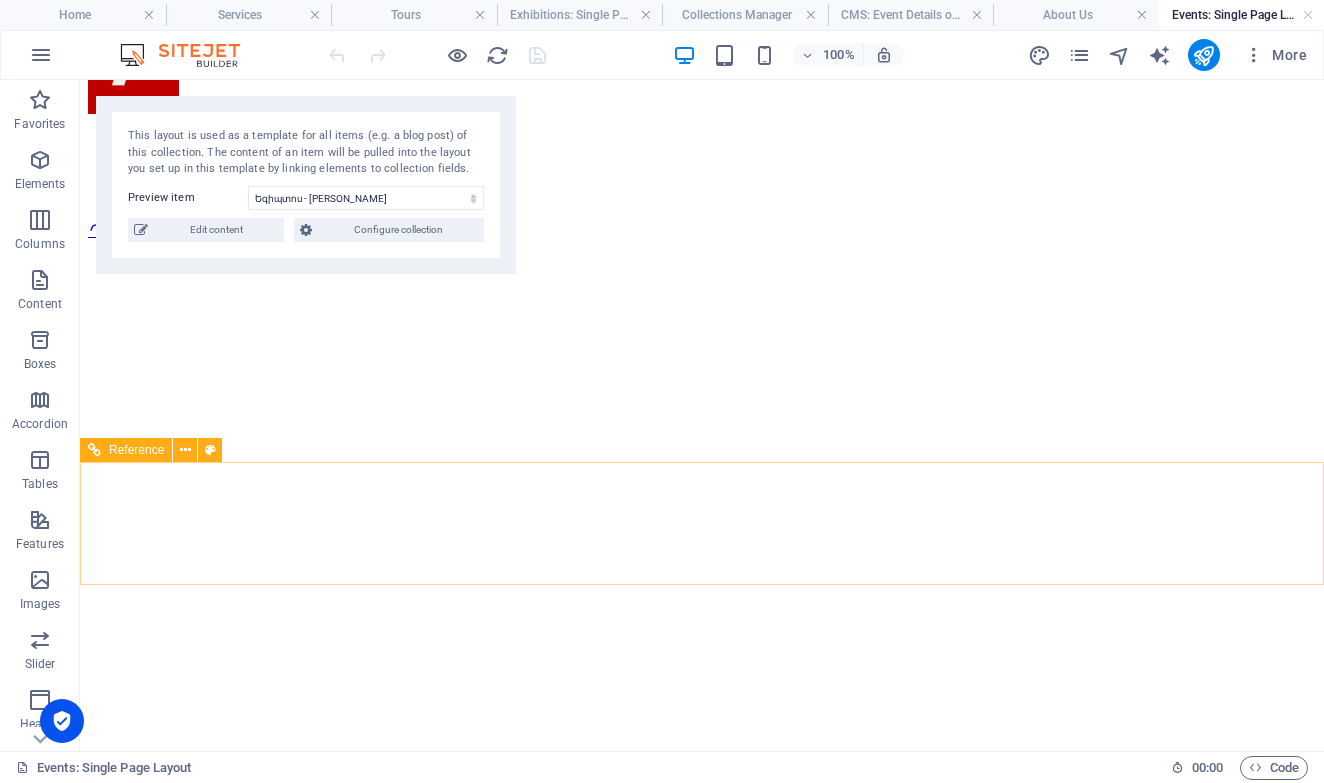 scroll, scrollTop: 0, scrollLeft: 0, axis: both 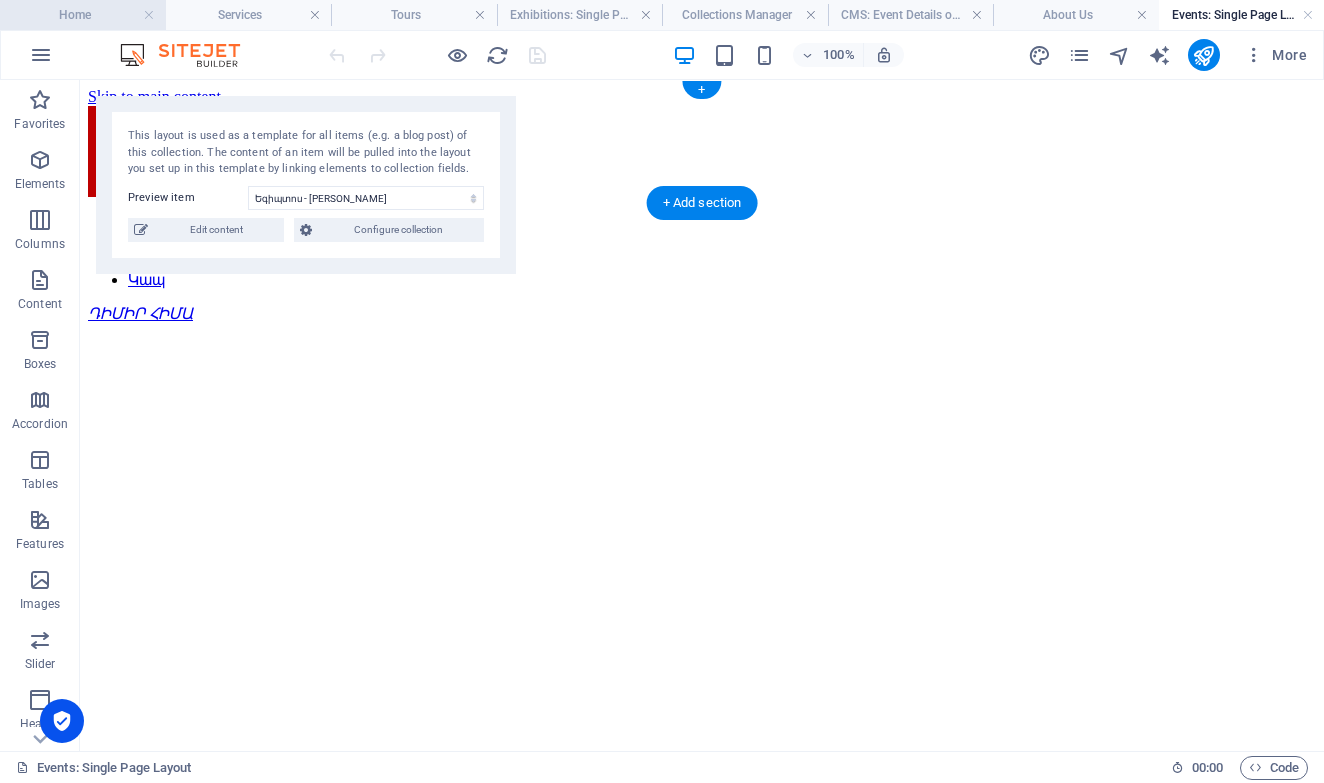 click on "Home" at bounding box center (83, 15) 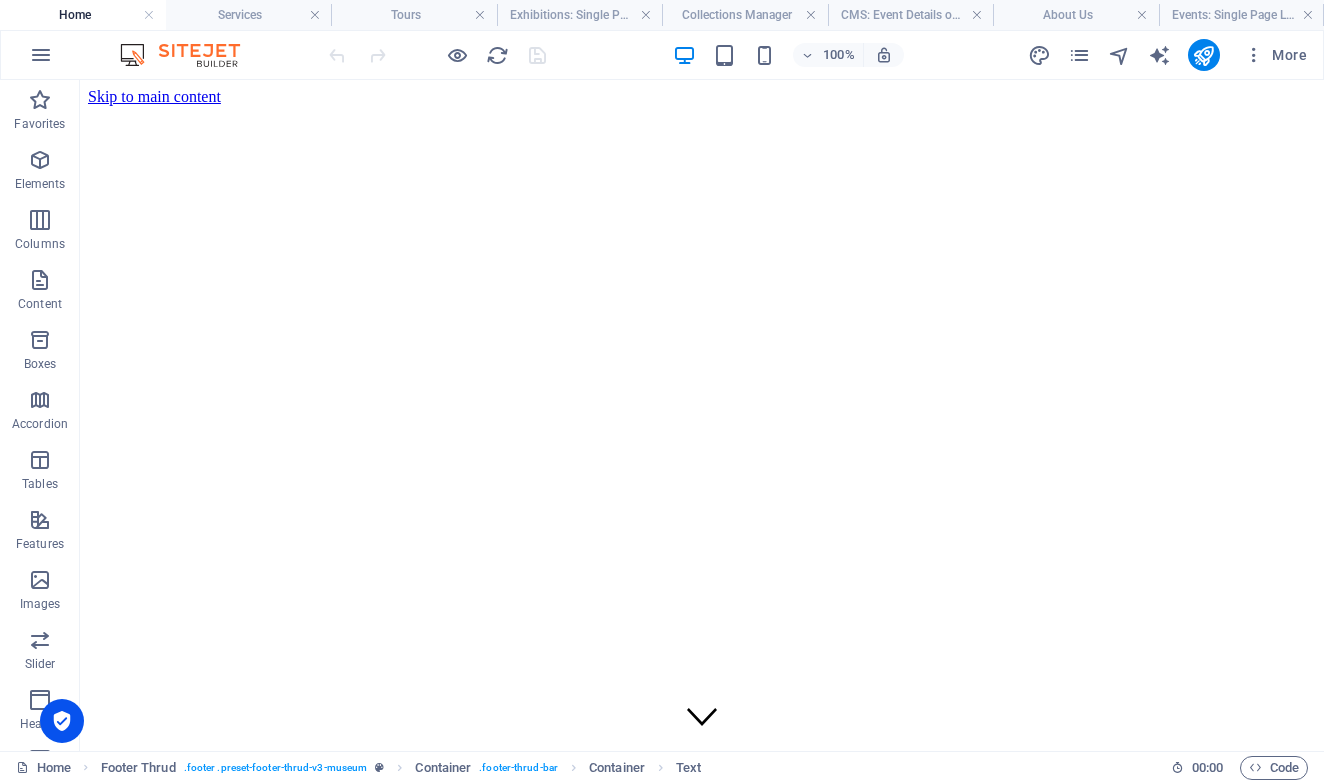 scroll, scrollTop: 0, scrollLeft: 0, axis: both 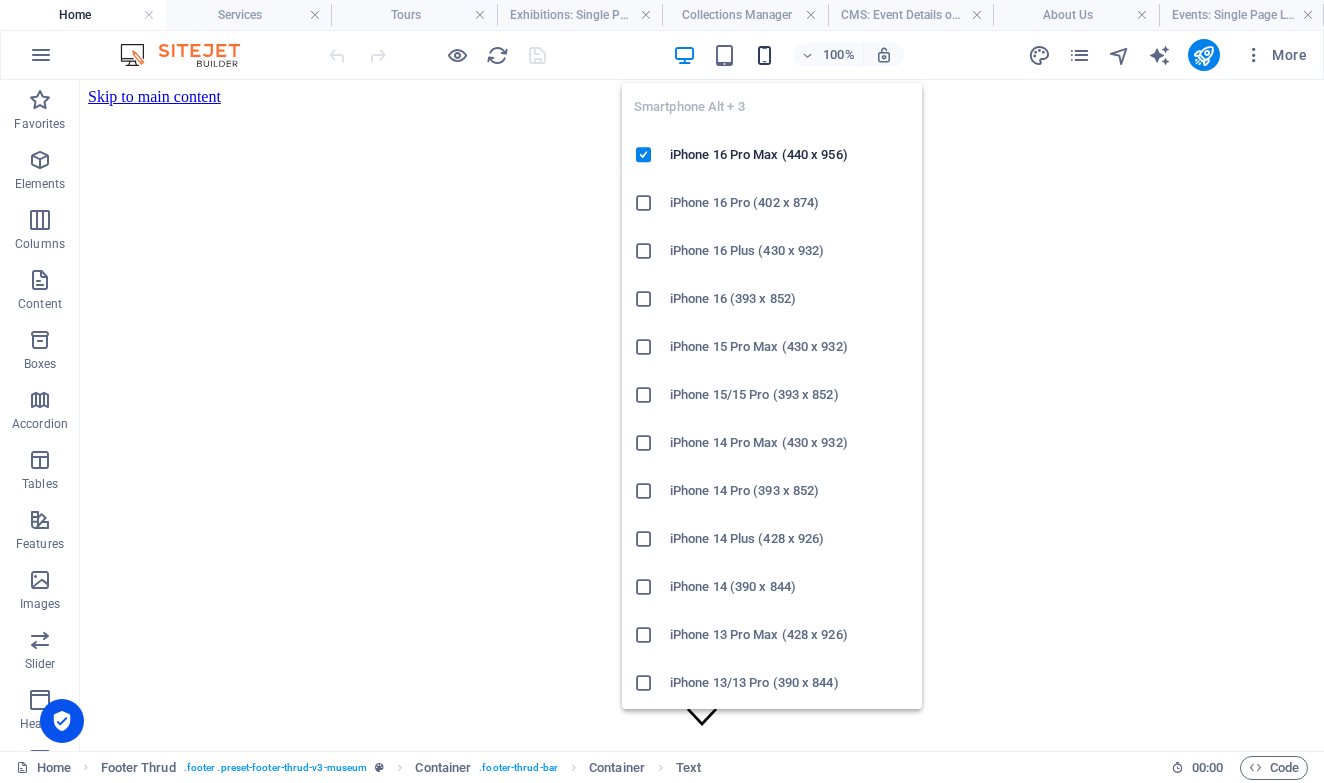 click at bounding box center [764, 55] 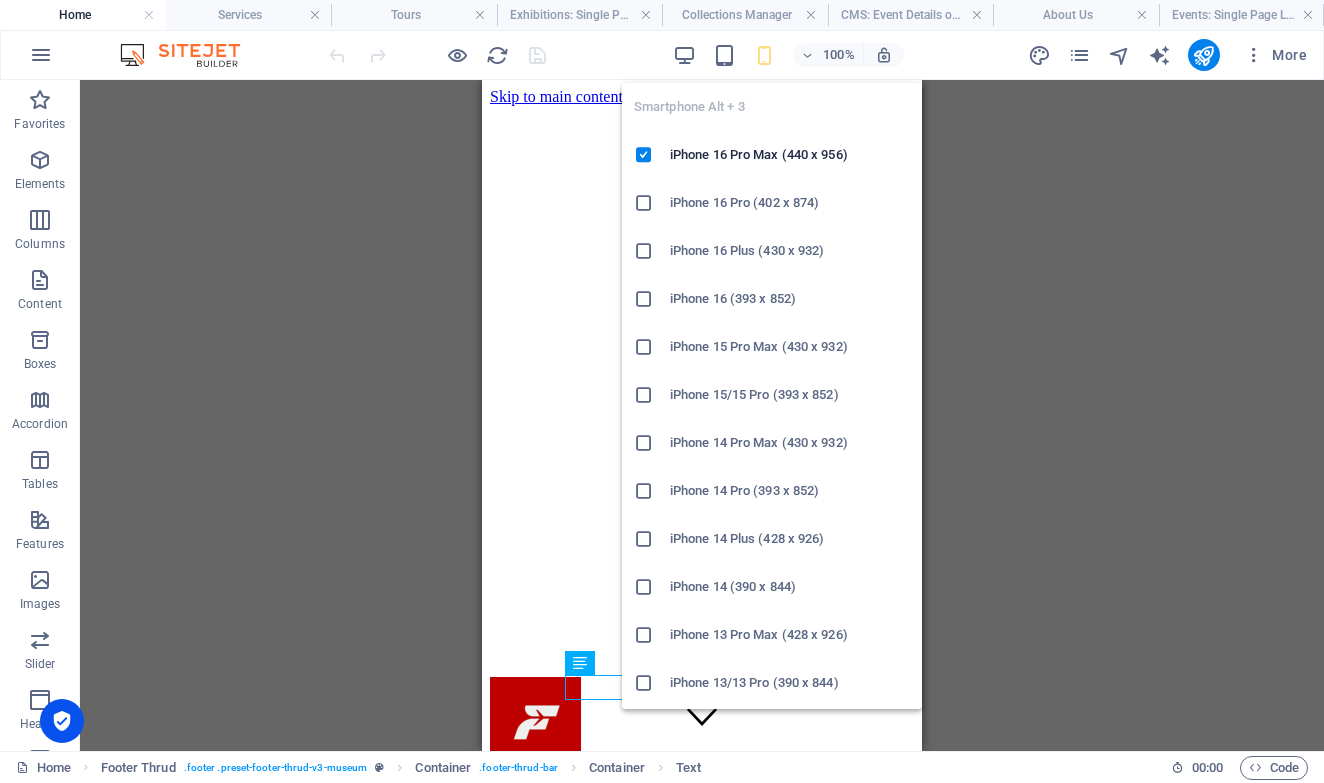 scroll, scrollTop: 7456, scrollLeft: 0, axis: vertical 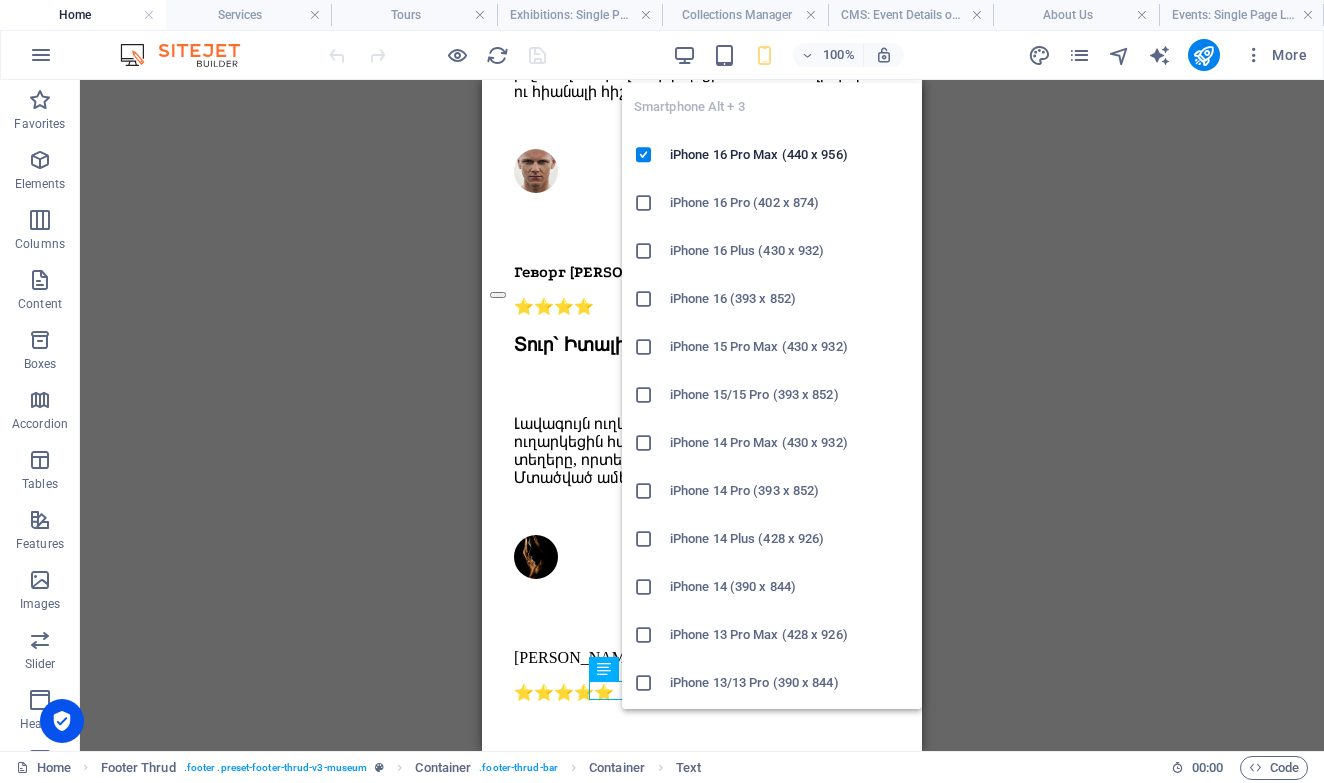 click at bounding box center [764, 55] 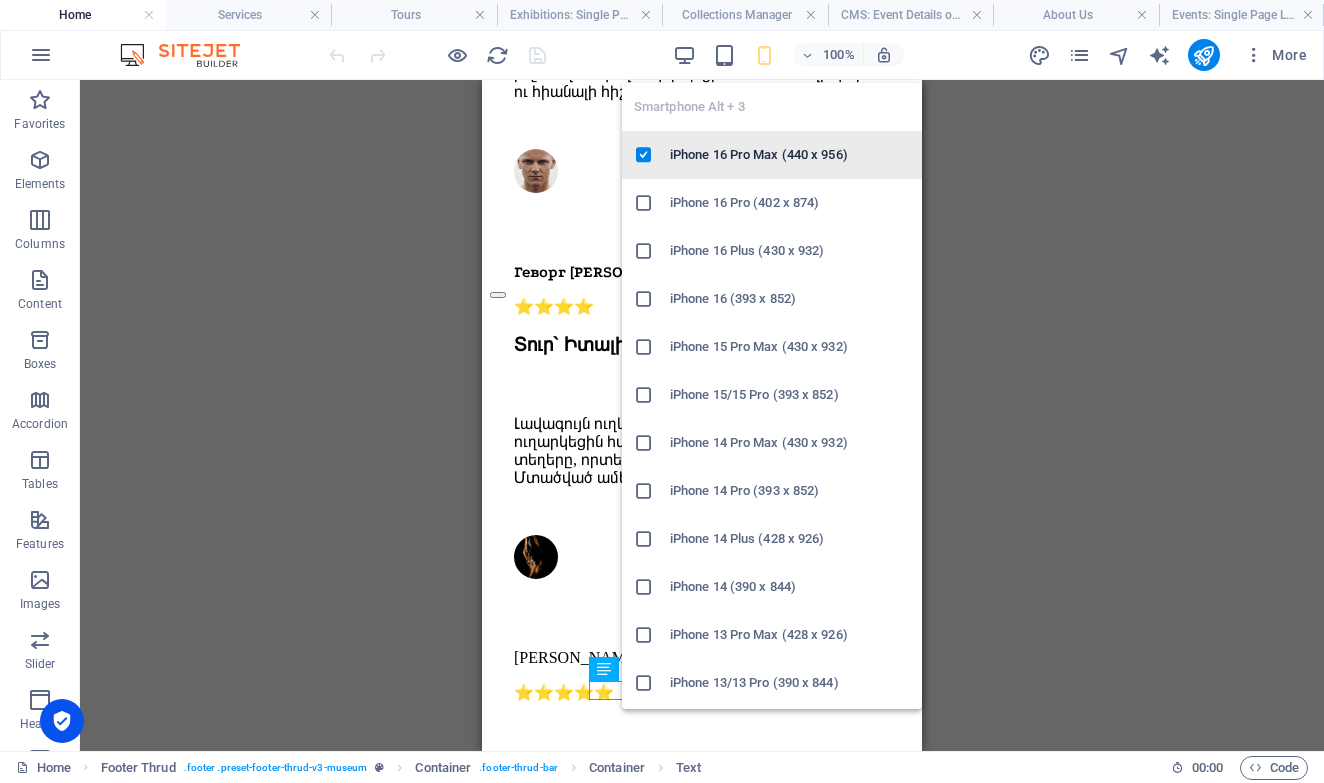 click at bounding box center [644, 155] 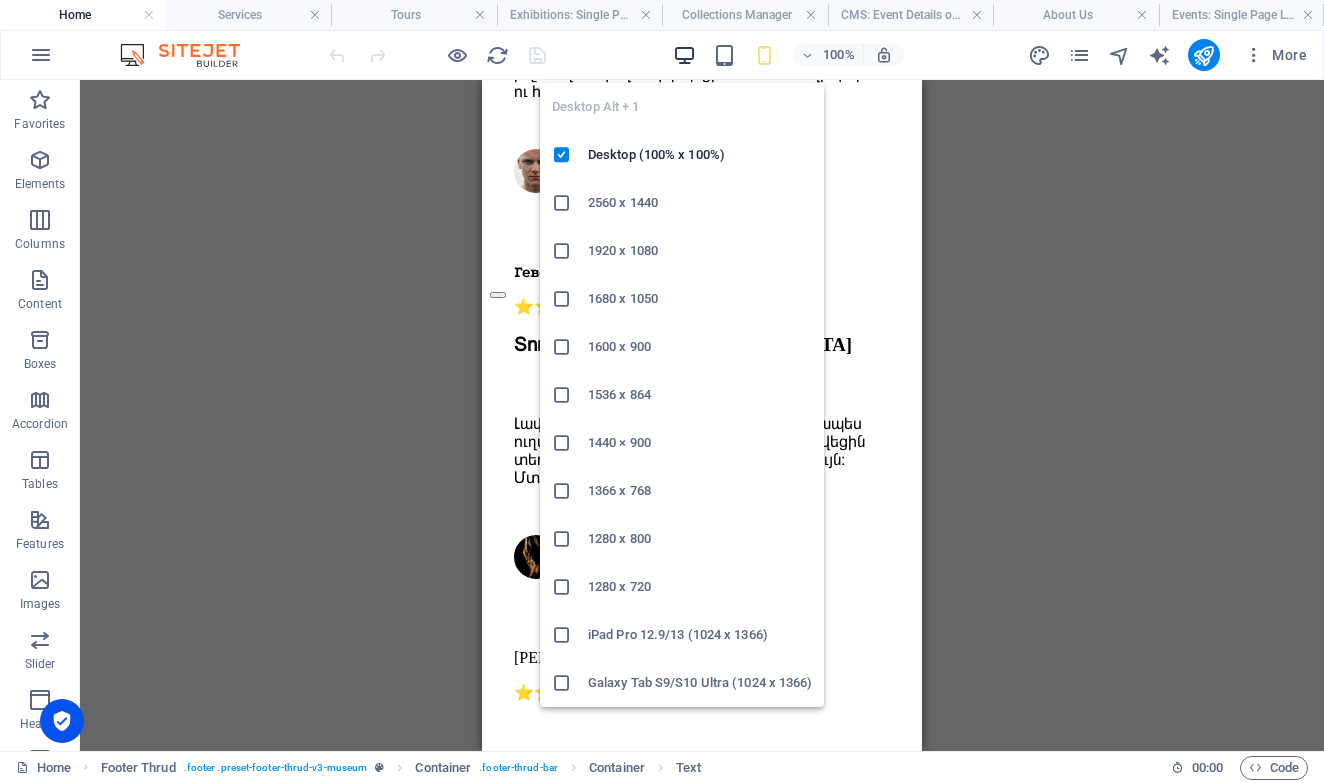 click at bounding box center (684, 55) 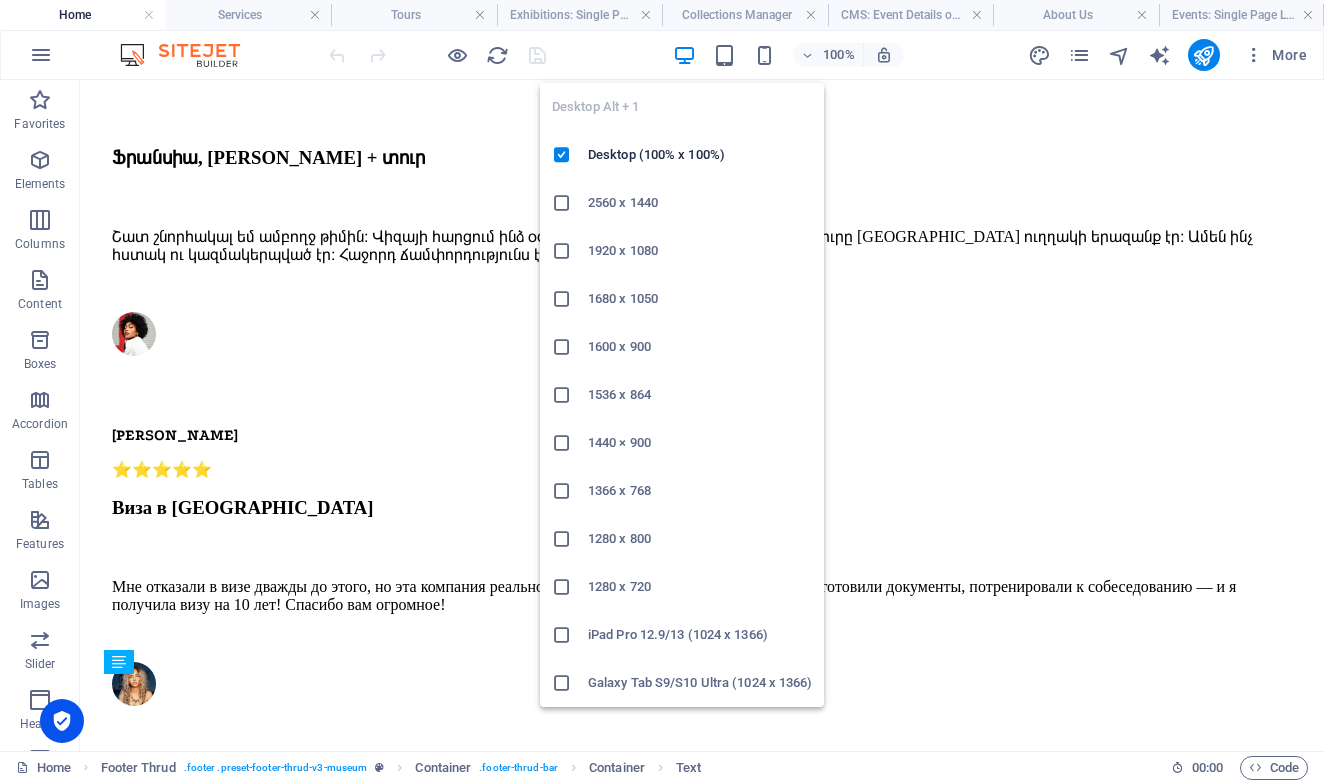 scroll, scrollTop: 5149, scrollLeft: 0, axis: vertical 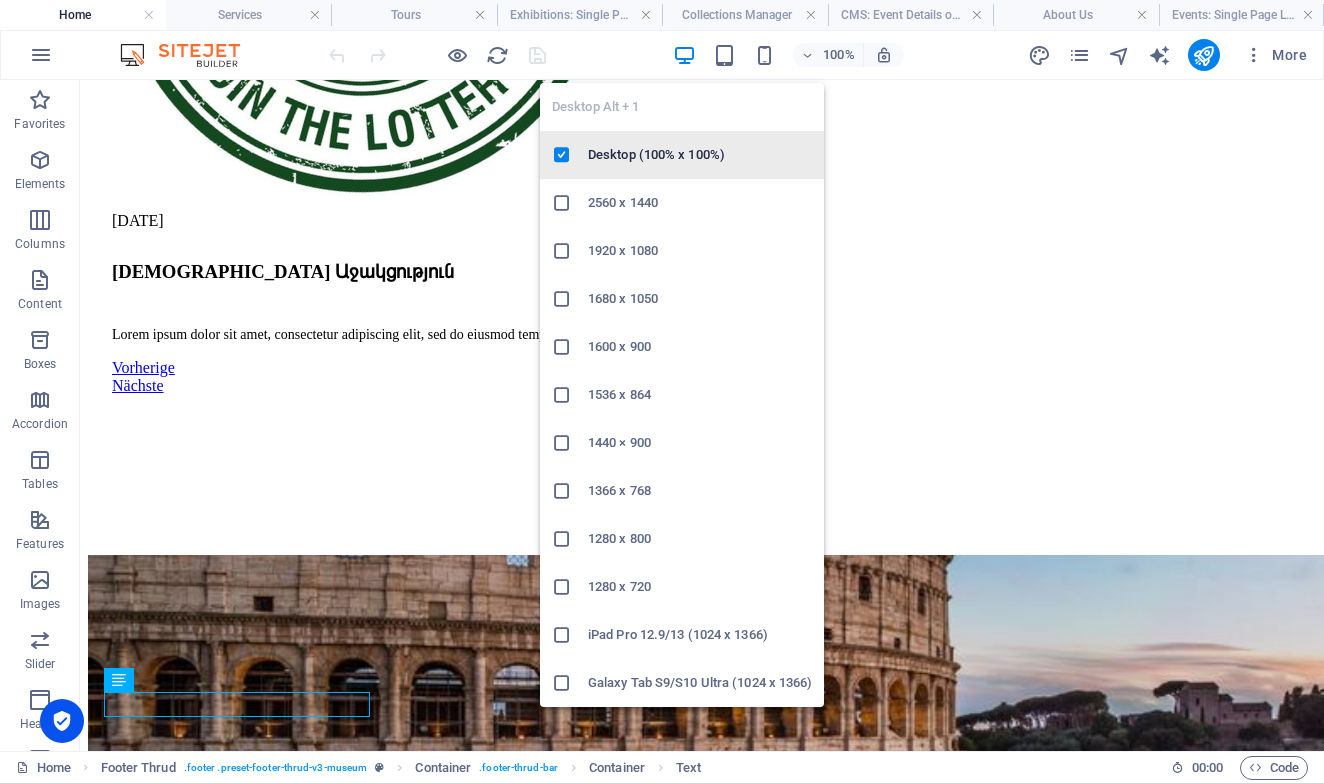 click at bounding box center [562, 155] 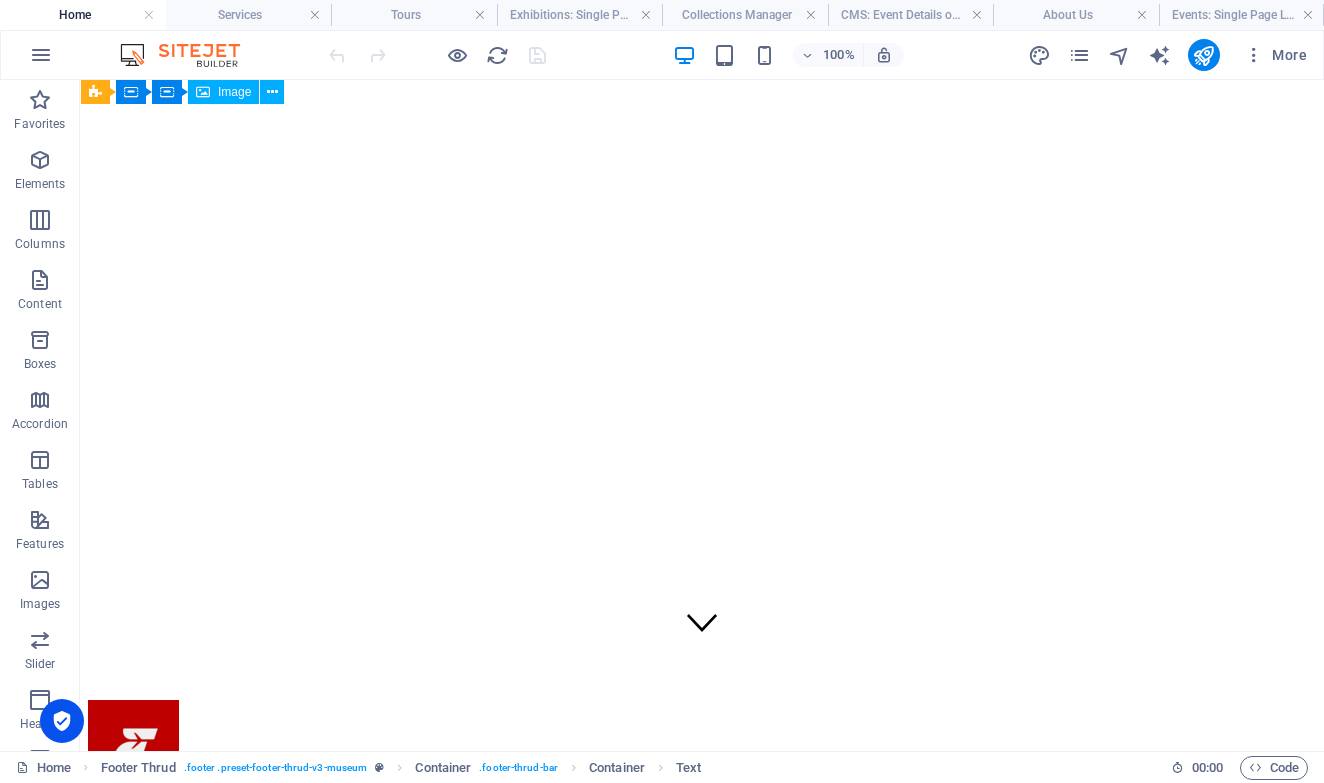 scroll, scrollTop: 0, scrollLeft: 0, axis: both 